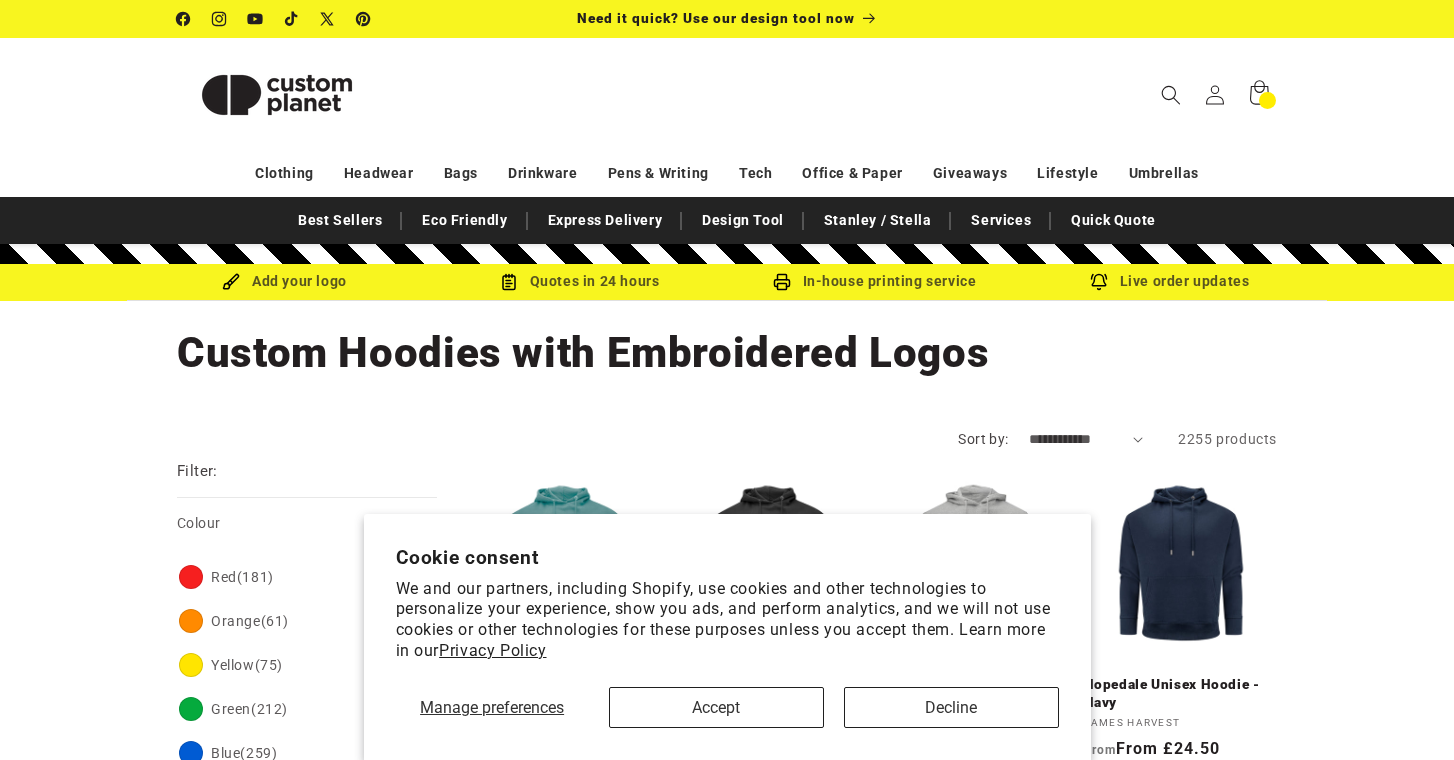 scroll, scrollTop: 0, scrollLeft: 0, axis: both 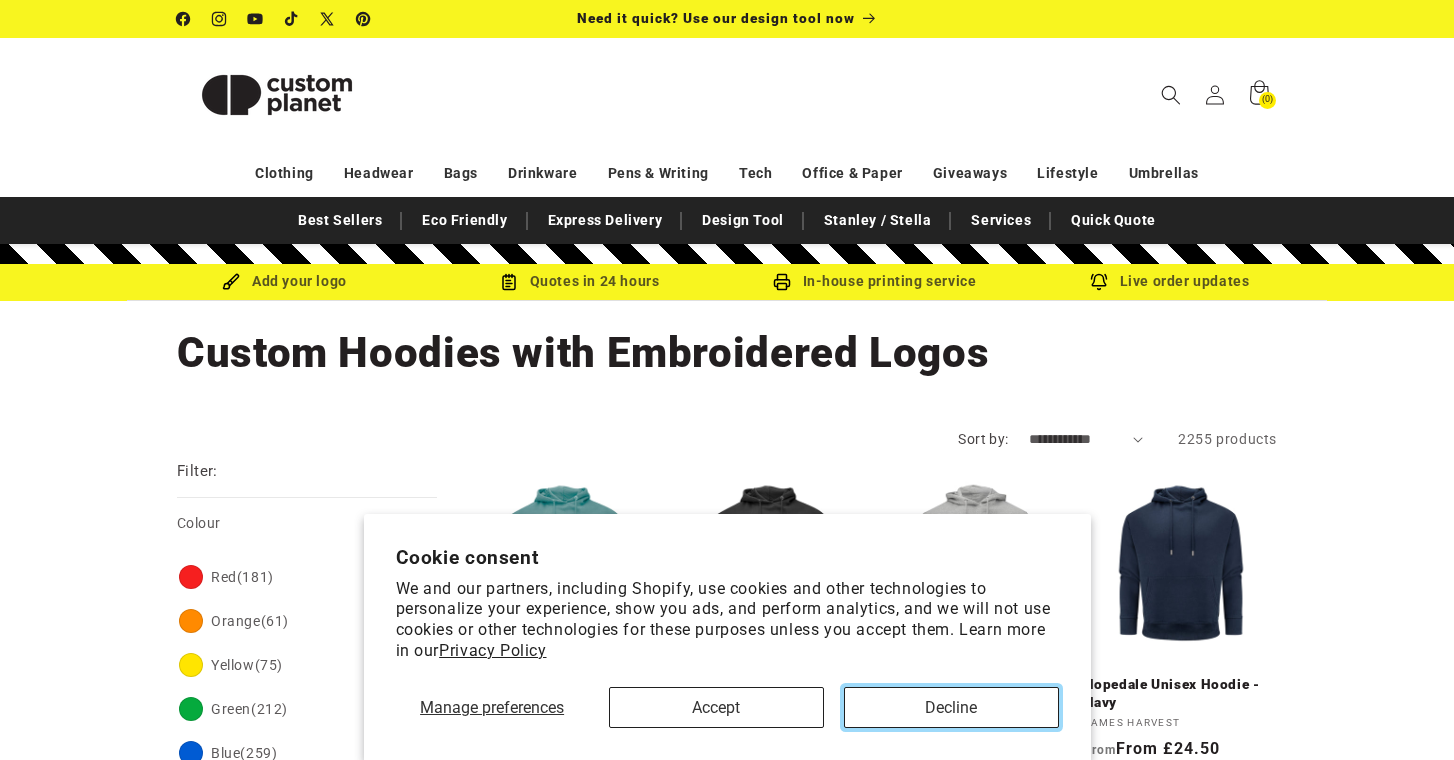 click on "Decline" at bounding box center [951, 707] 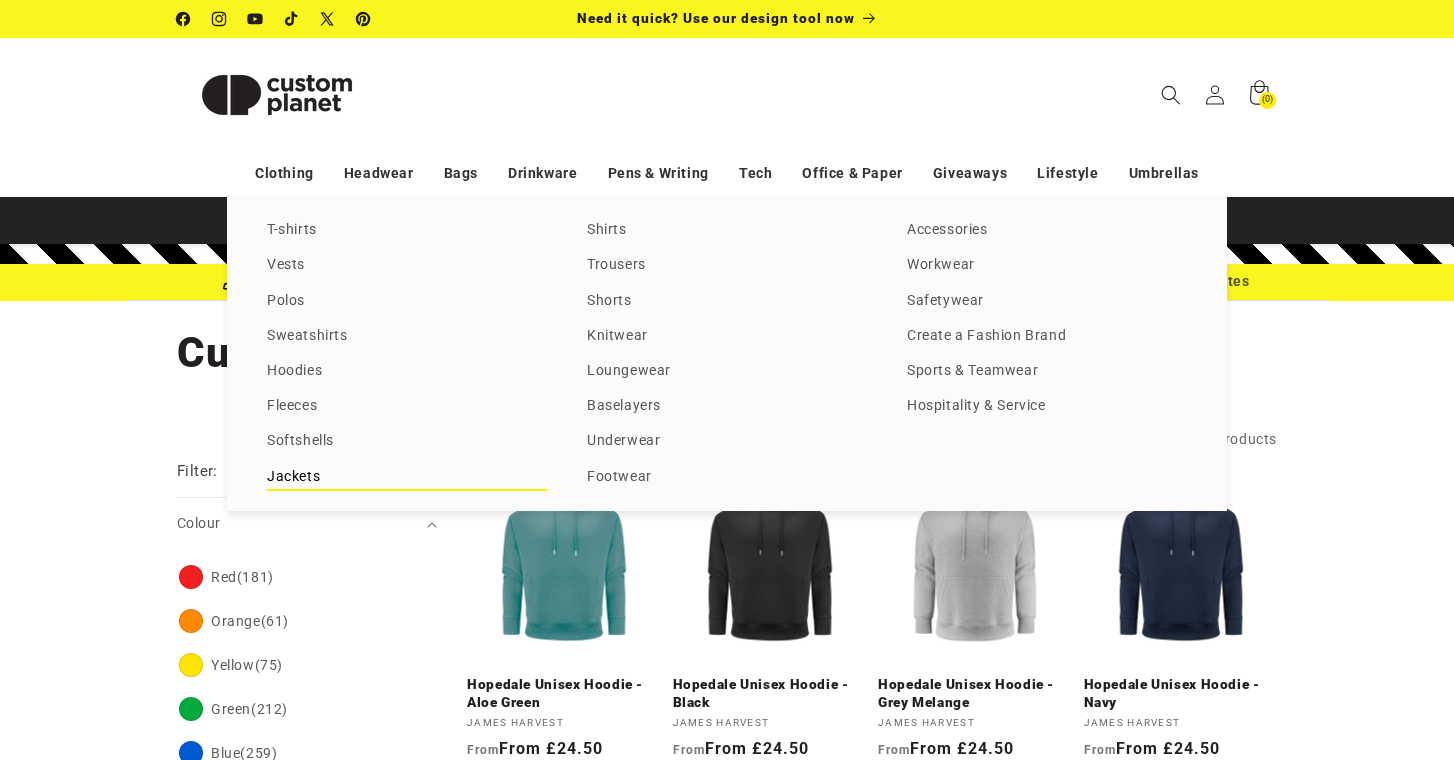 click on "Jackets" at bounding box center [407, 477] 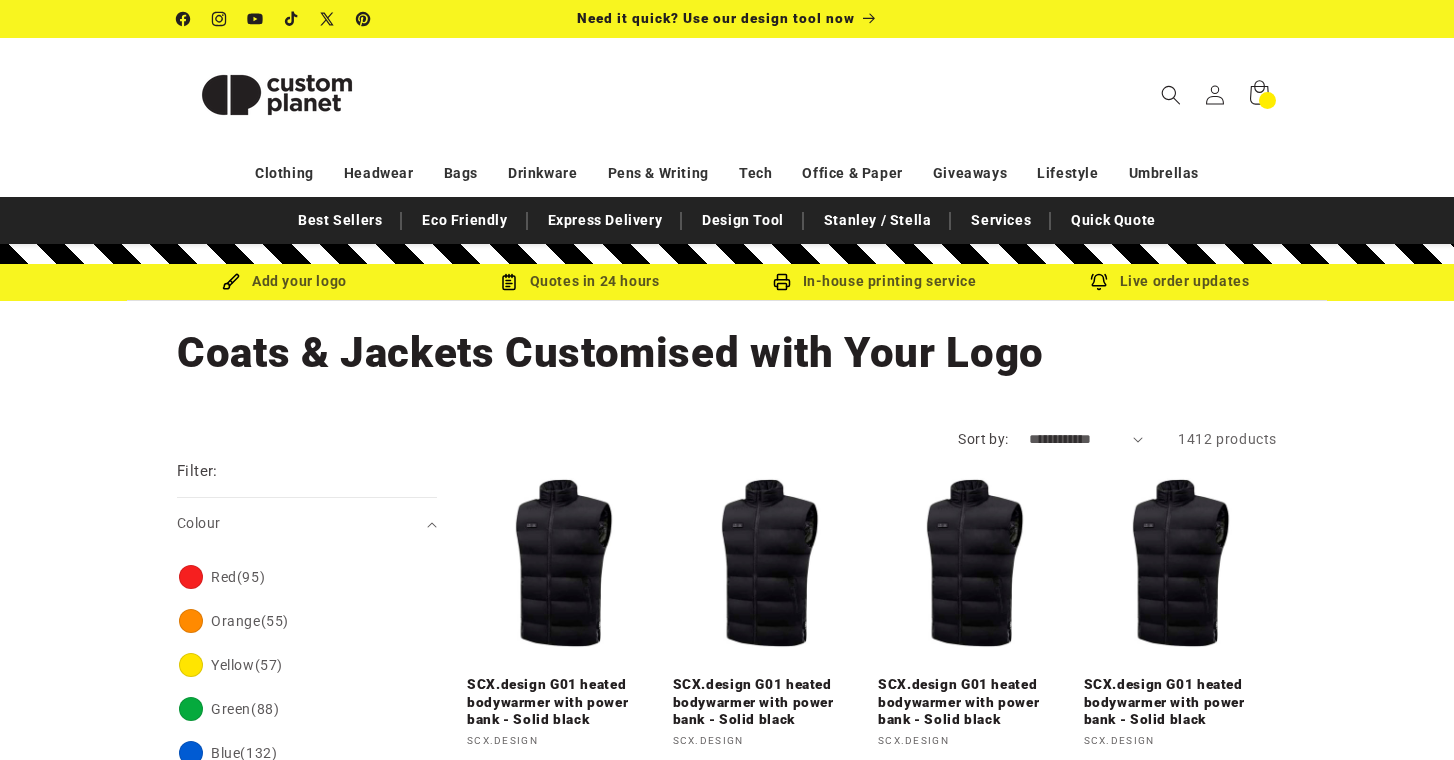 scroll, scrollTop: 0, scrollLeft: 0, axis: both 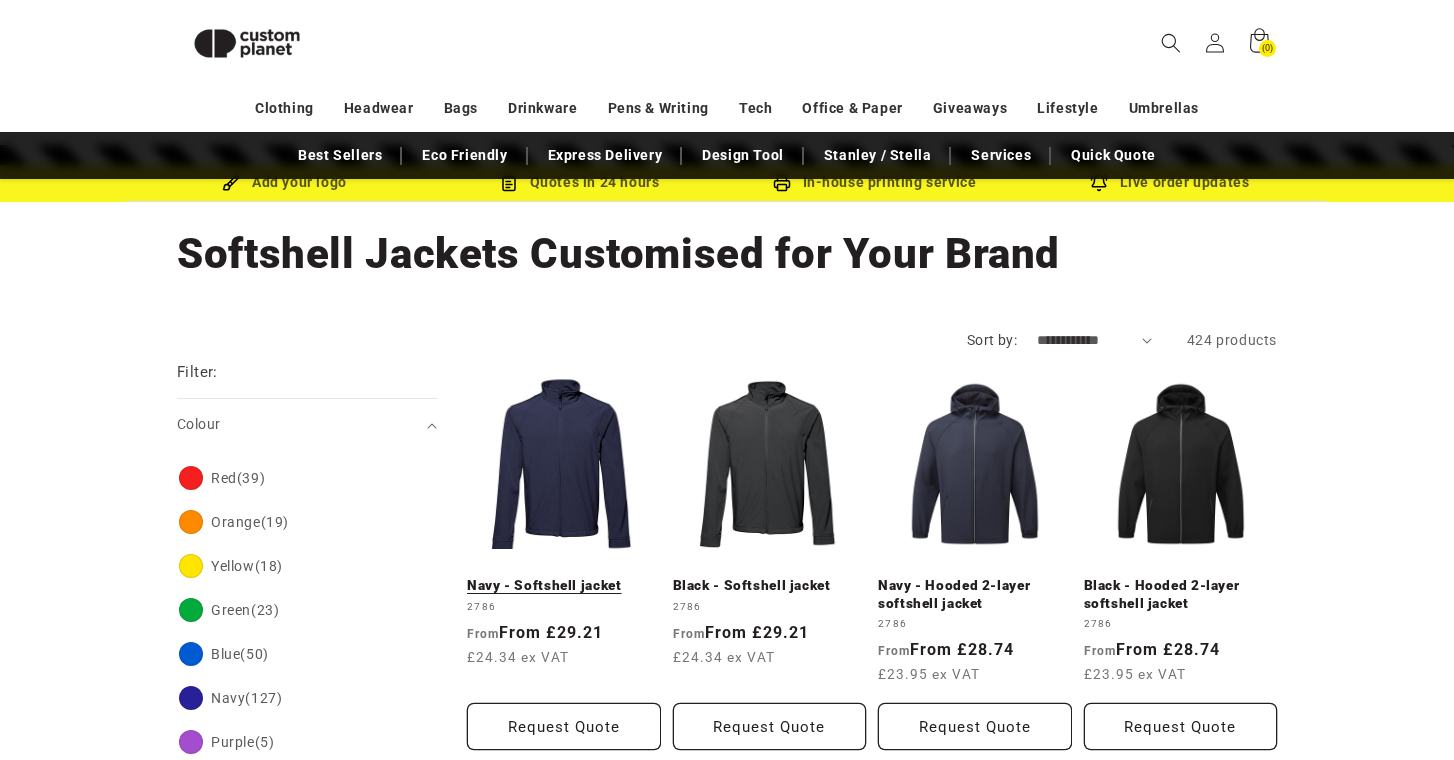 click on "Navy - Softshell jacket" at bounding box center [564, 586] 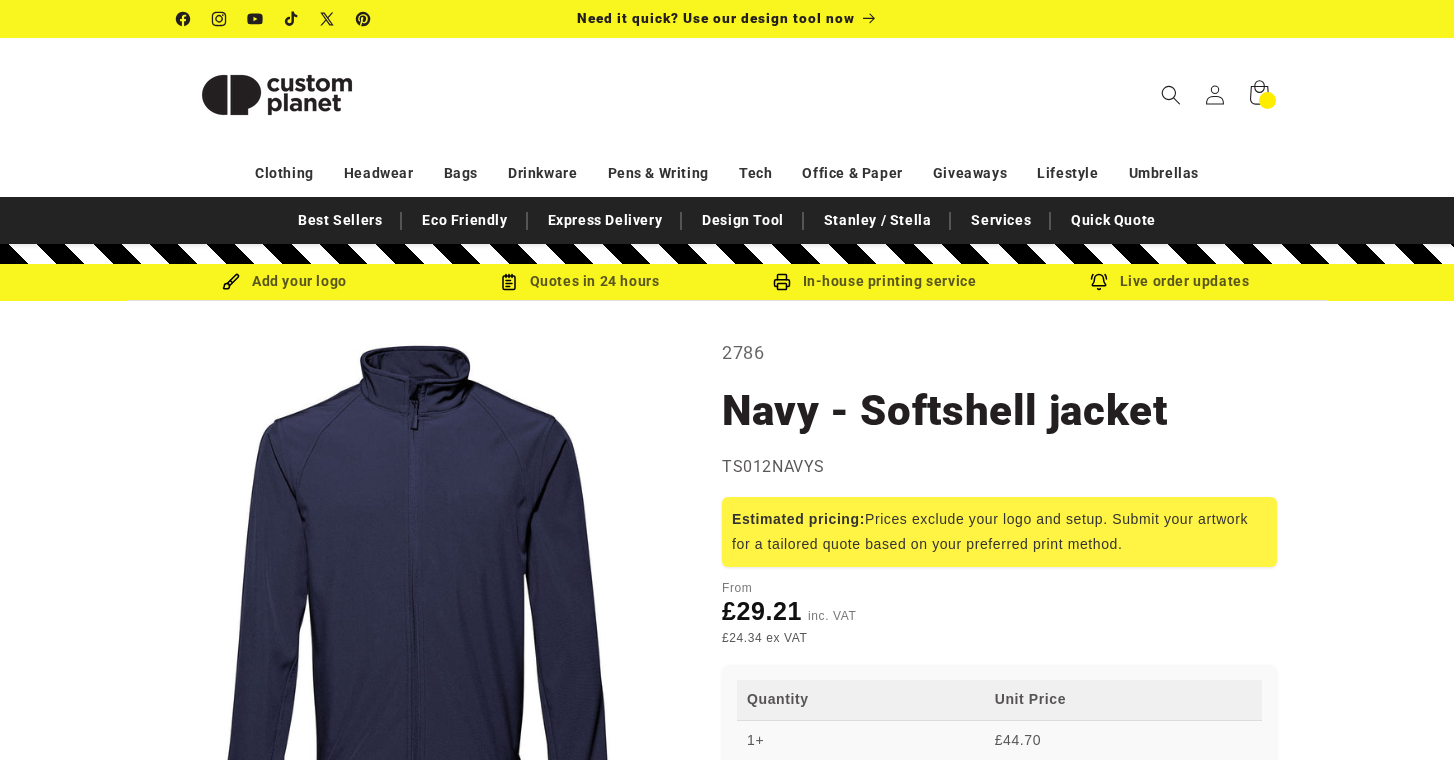 scroll, scrollTop: 0, scrollLeft: 0, axis: both 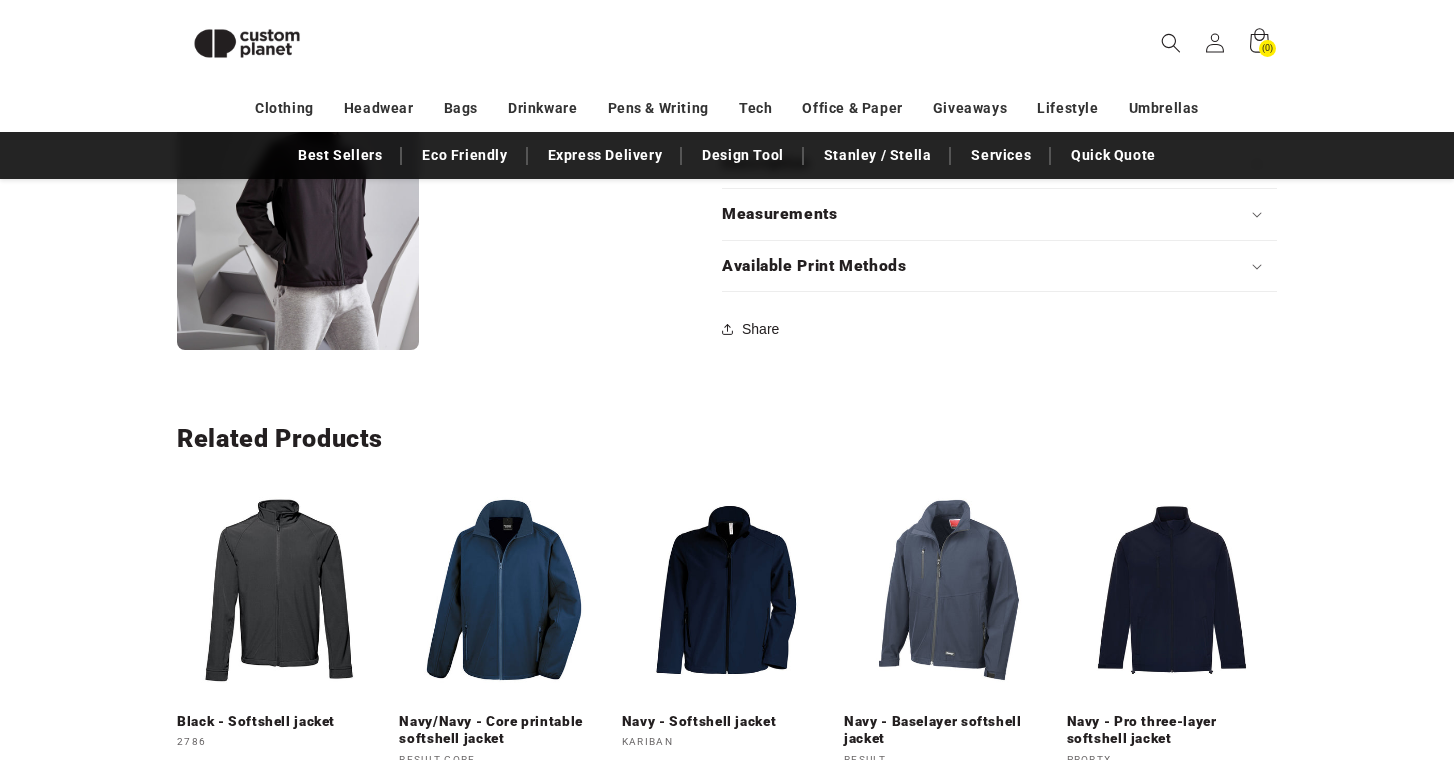 click on "Available Print Methods" at bounding box center (999, 266) 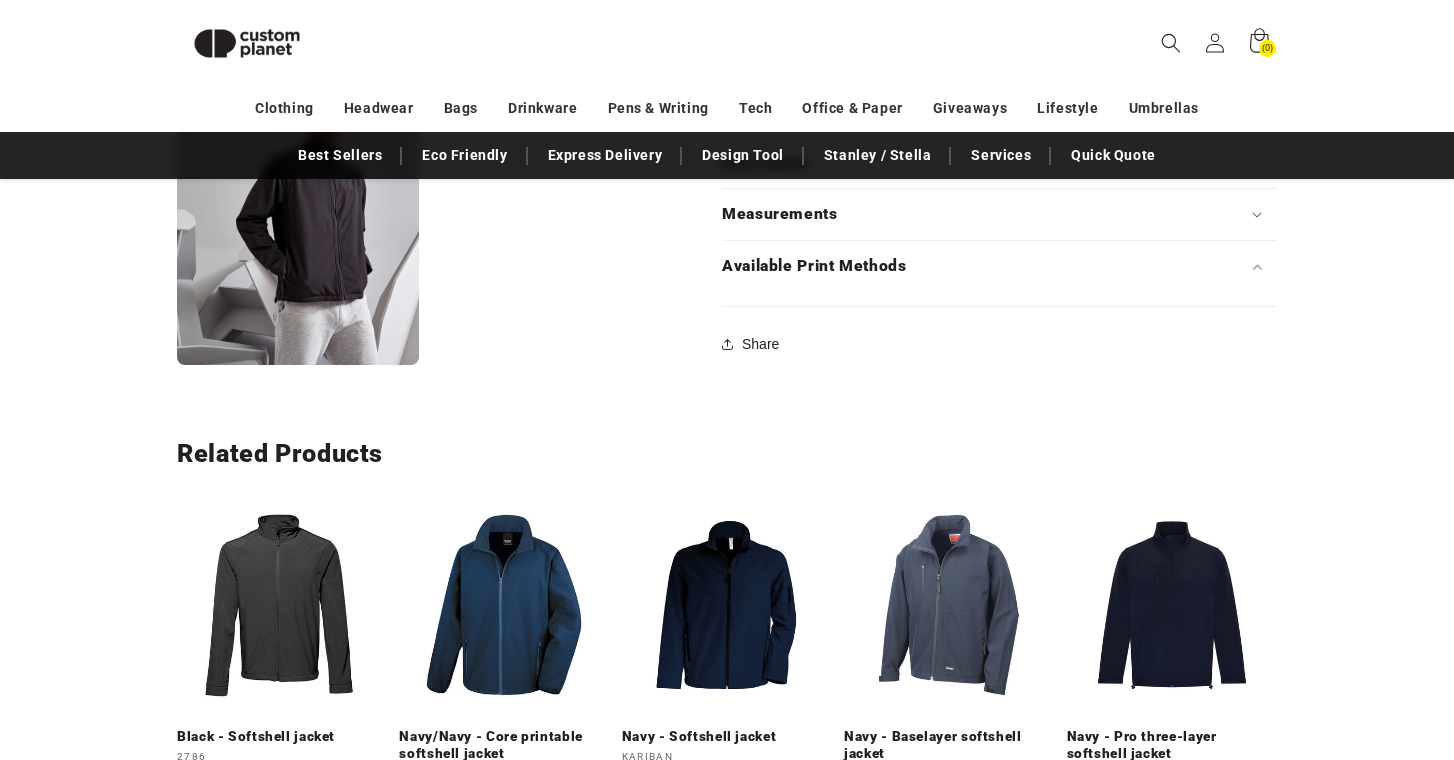 click on "Available Print Methods" at bounding box center (814, 266) 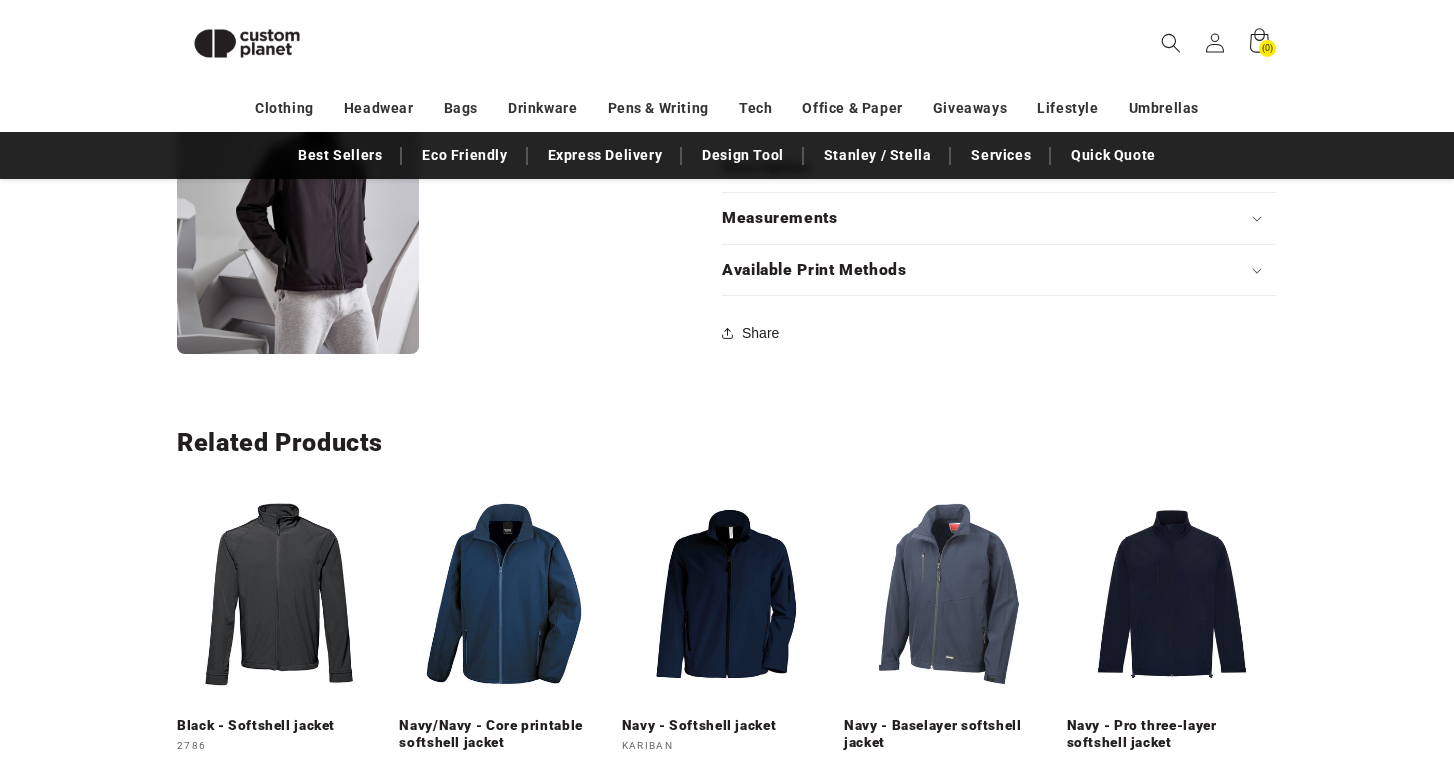 click on "Available Print Methods" at bounding box center (999, 270) 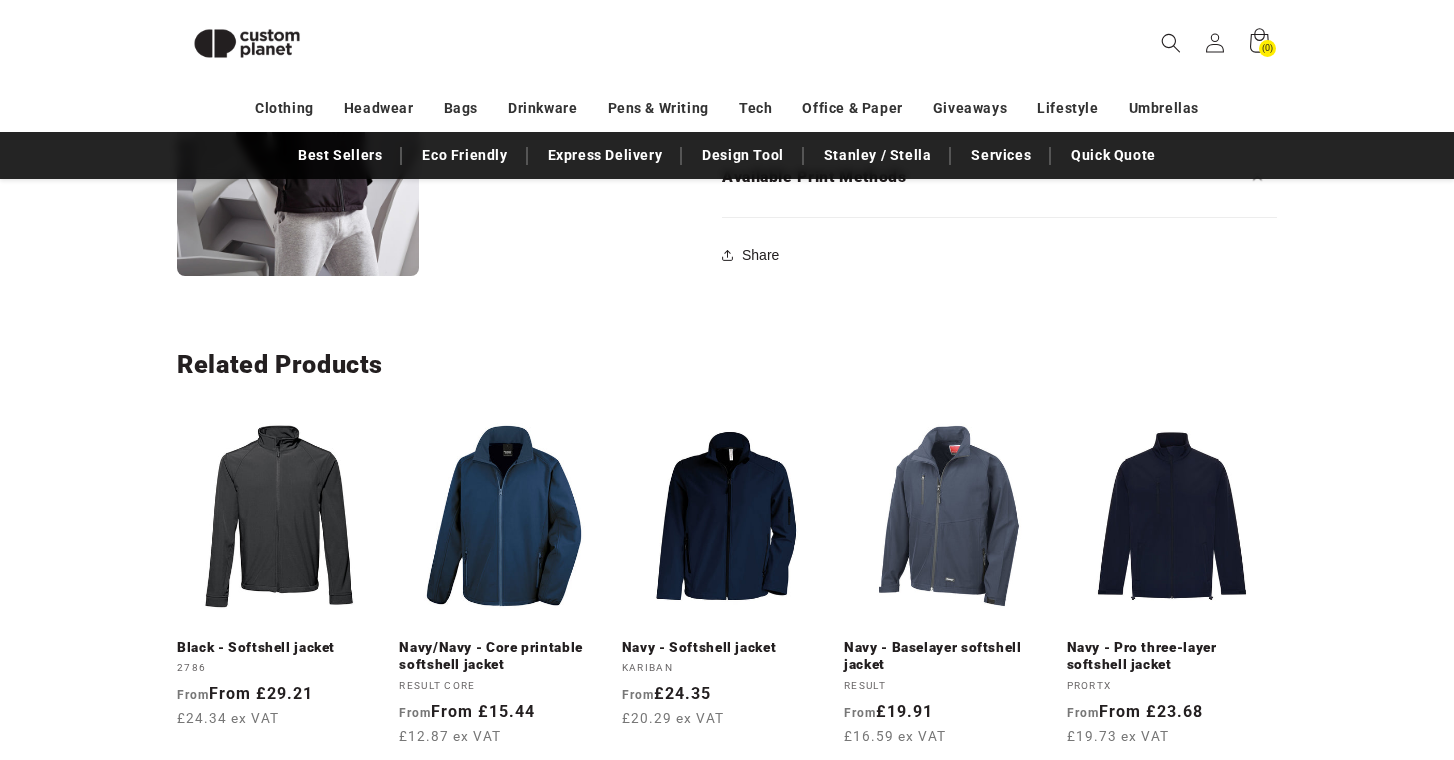 scroll, scrollTop: 1011, scrollLeft: 0, axis: vertical 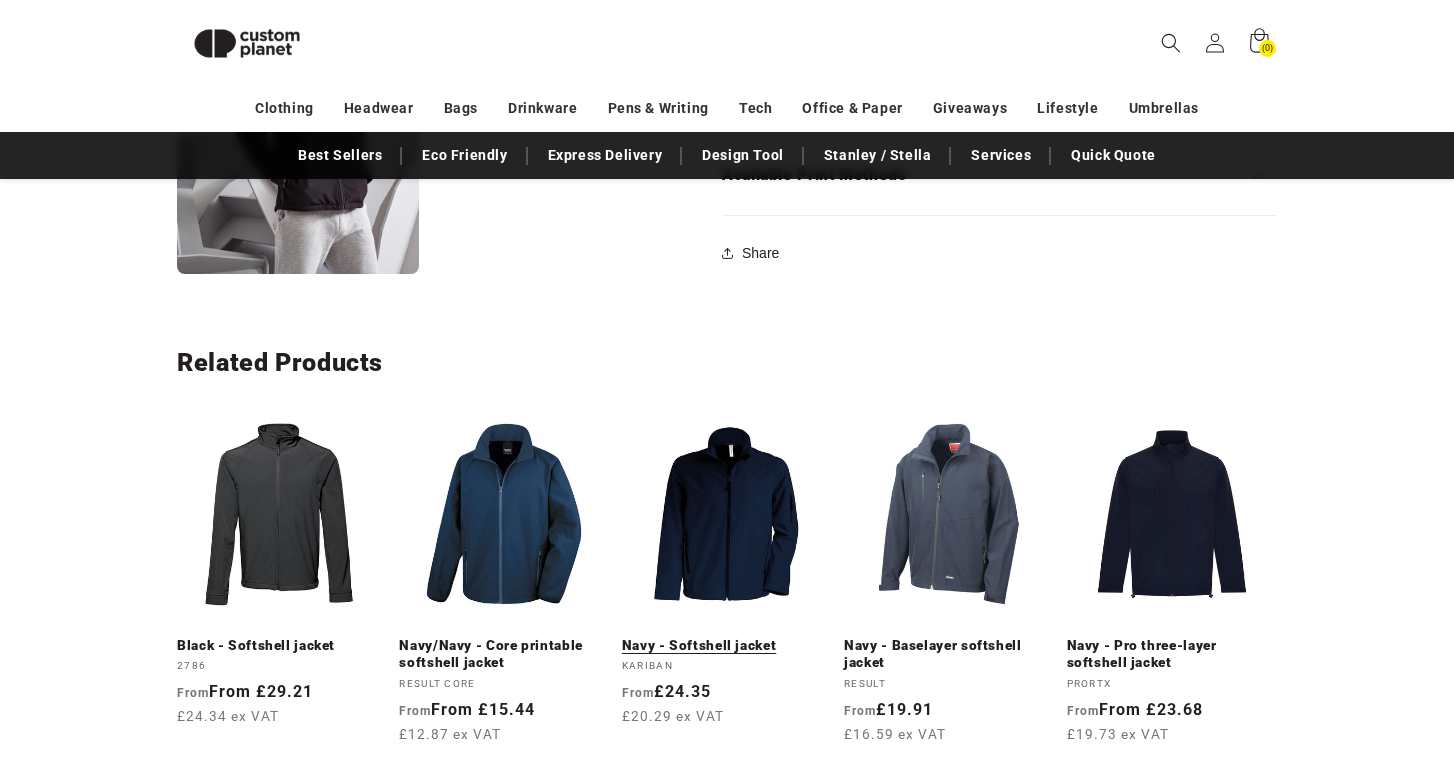 click on "Navy - Softshell jacket" at bounding box center (727, 646) 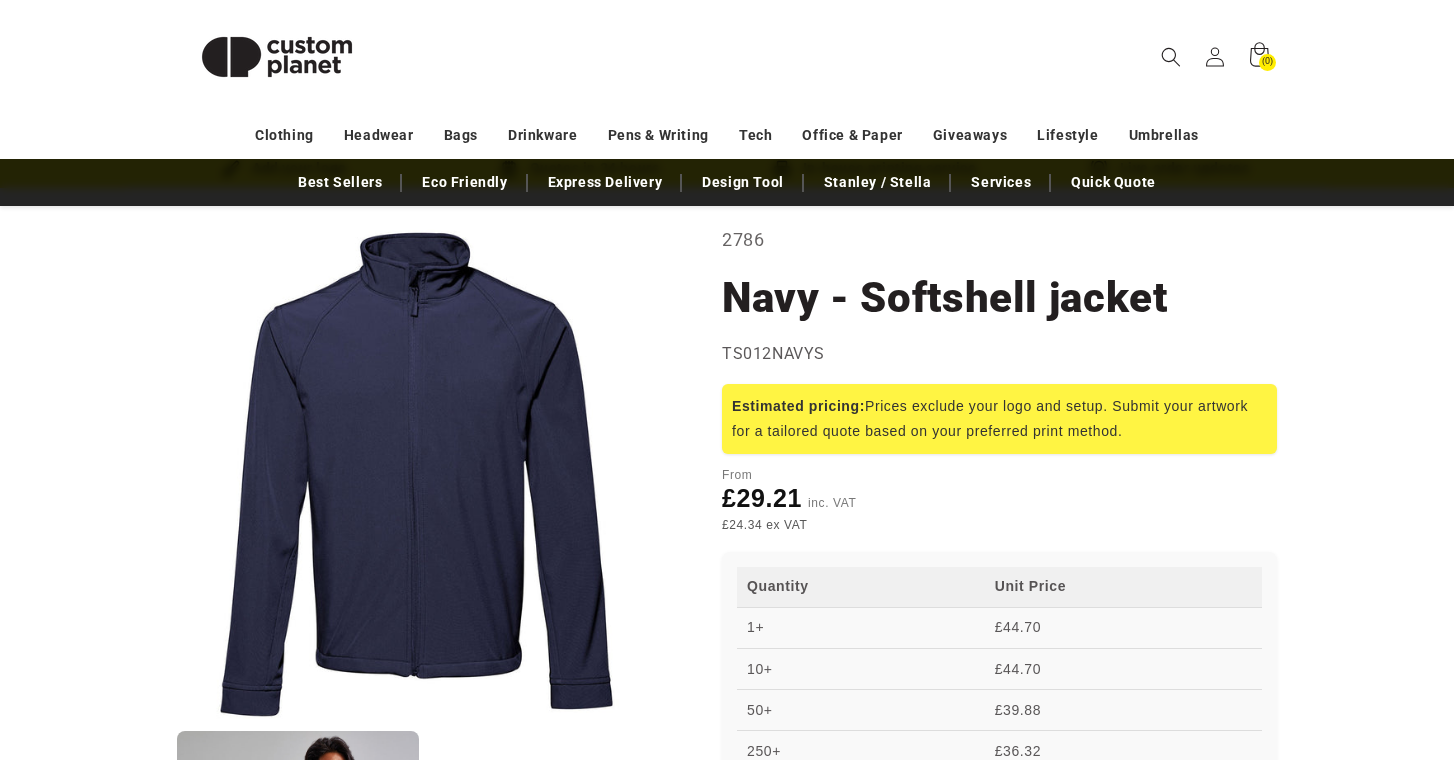 scroll, scrollTop: 114, scrollLeft: 0, axis: vertical 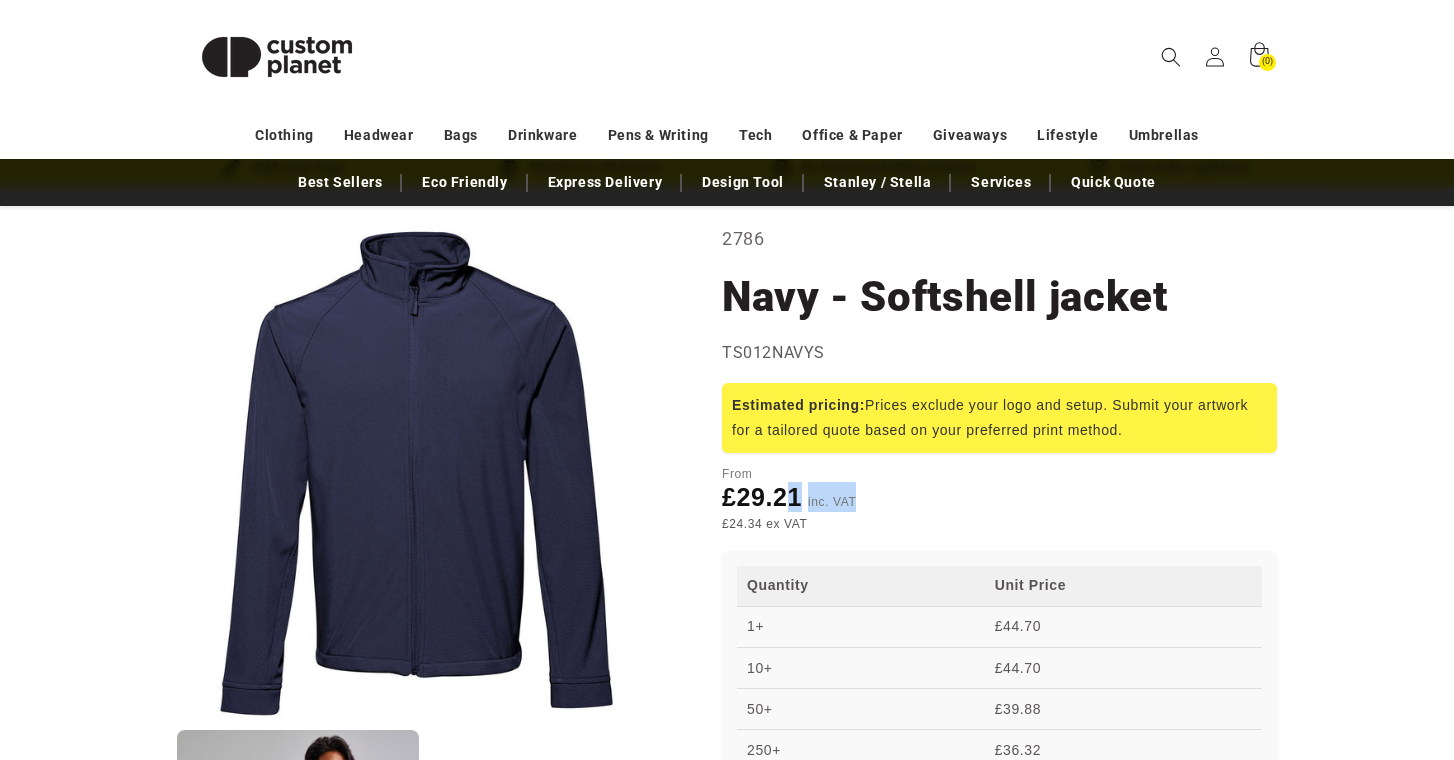 drag, startPoint x: 867, startPoint y: 498, endPoint x: 720, endPoint y: 508, distance: 147.33974 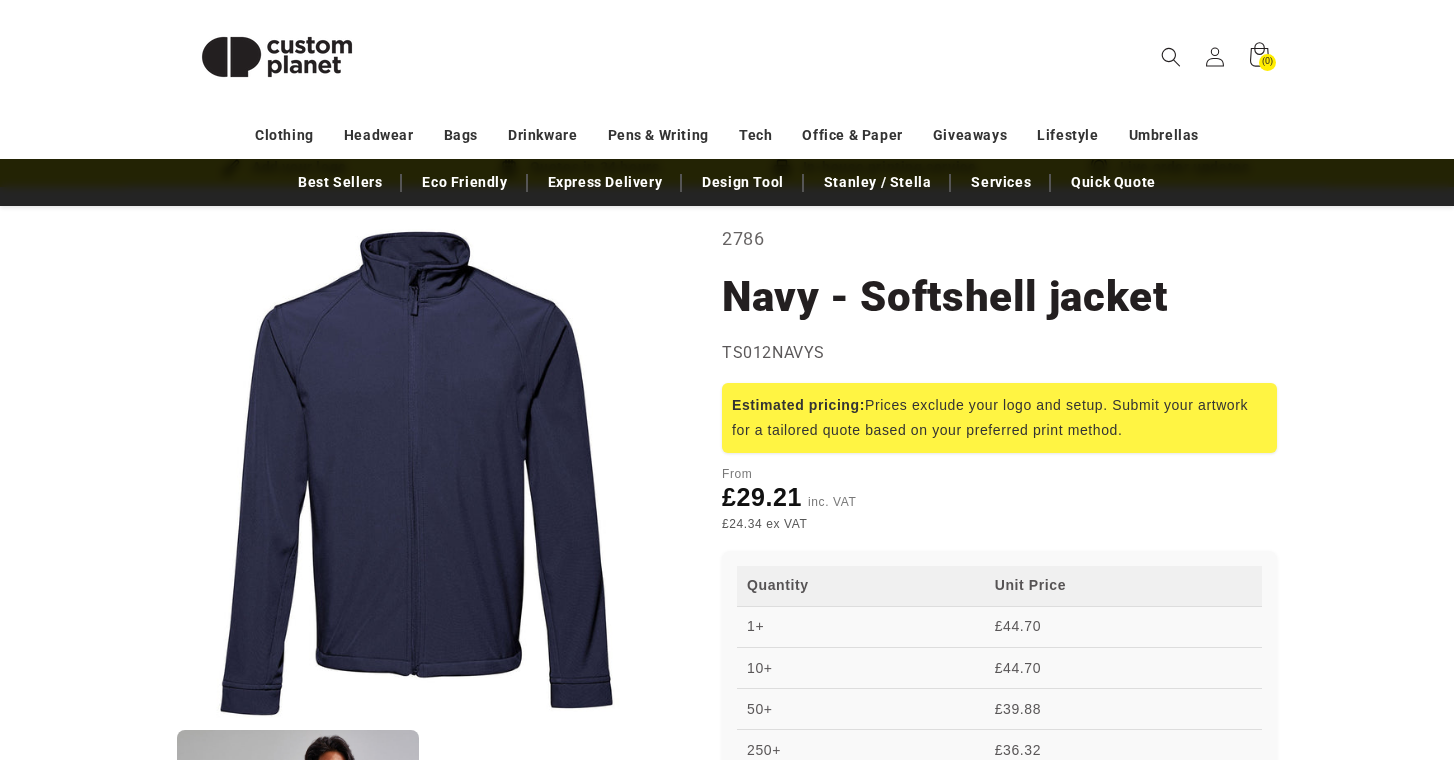 click on "Navy - Softshell jacket" at bounding box center [999, 297] 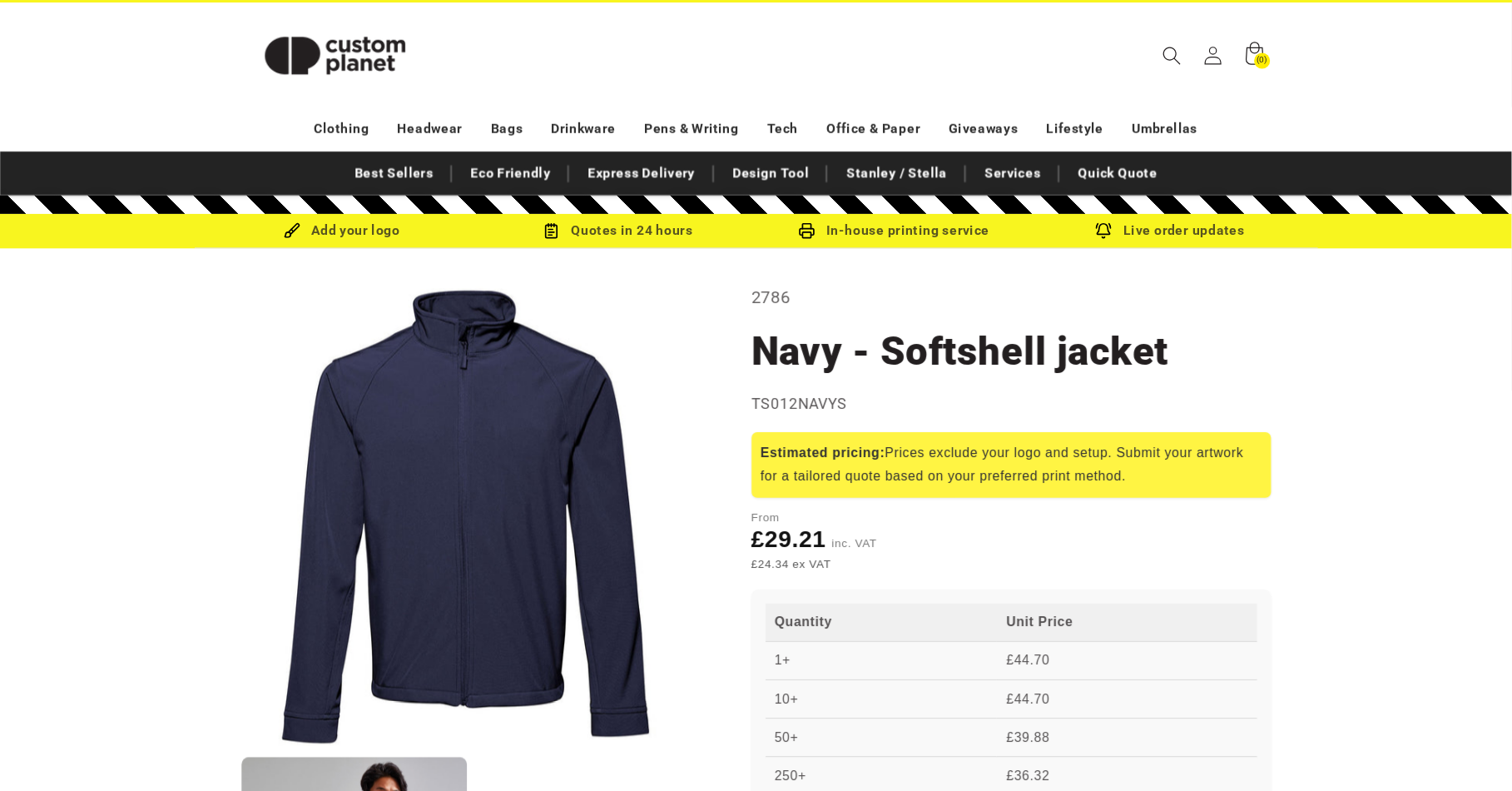 scroll, scrollTop: 30, scrollLeft: 0, axis: vertical 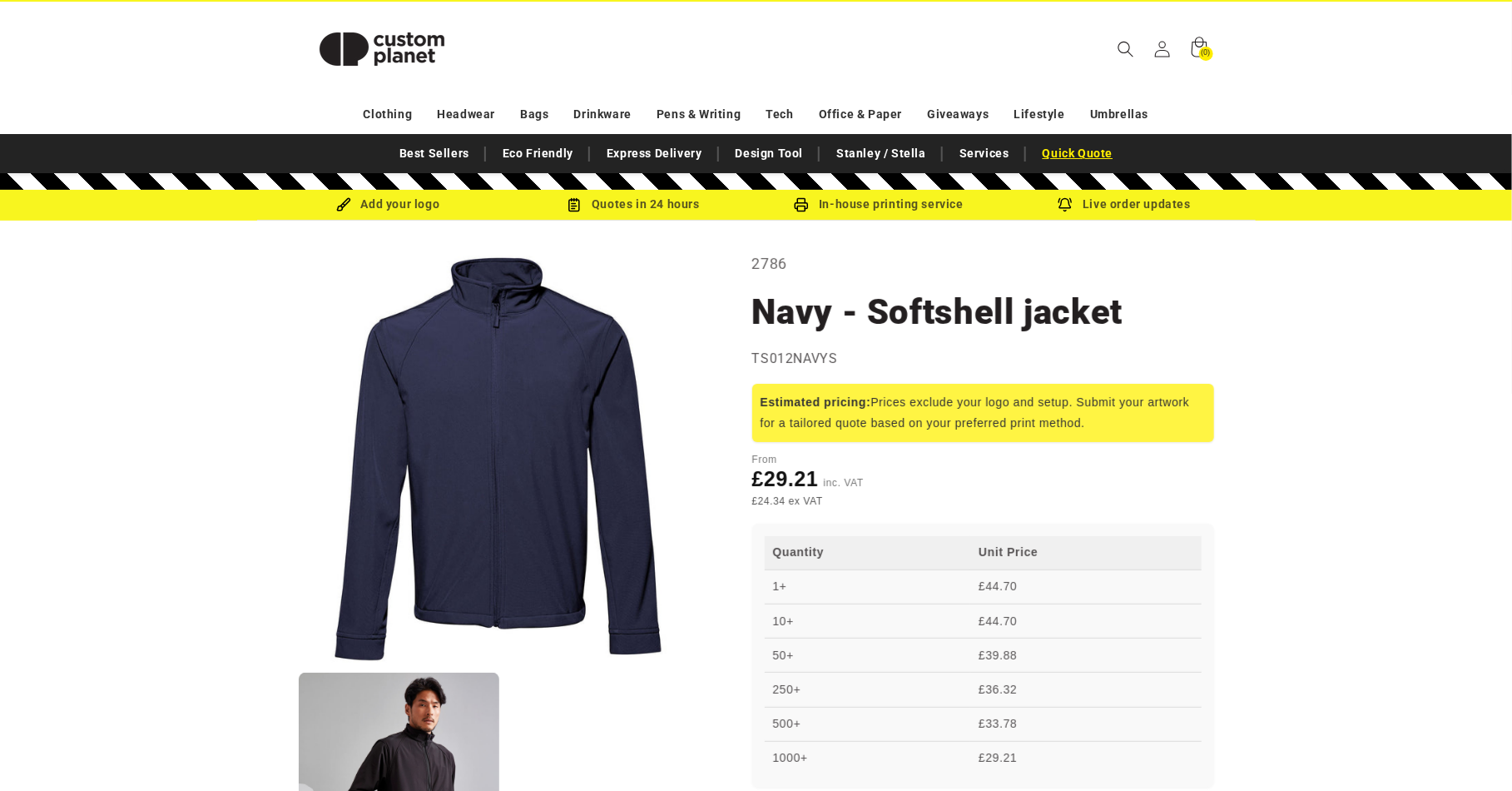 click on "Quick Quote" at bounding box center (1078, 153) 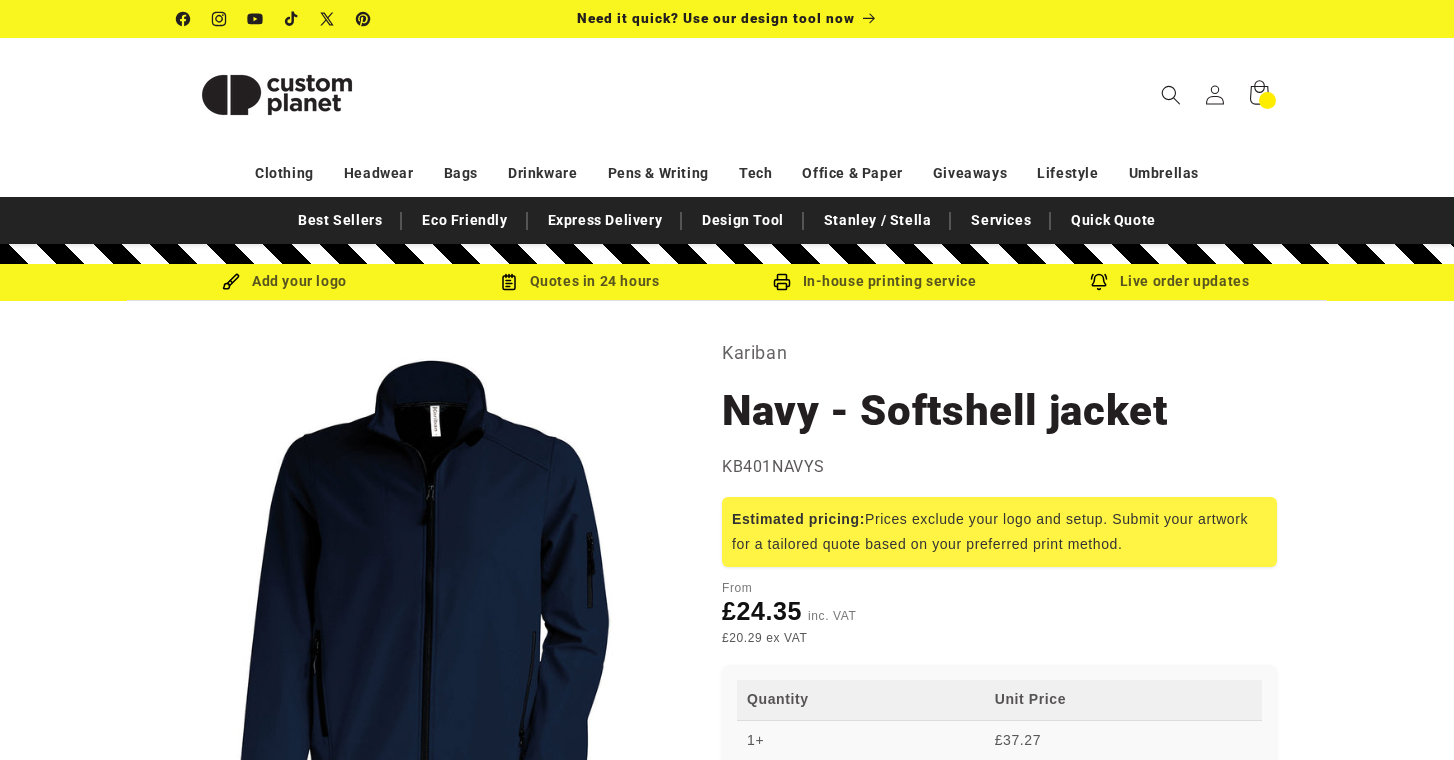 scroll, scrollTop: 0, scrollLeft: 0, axis: both 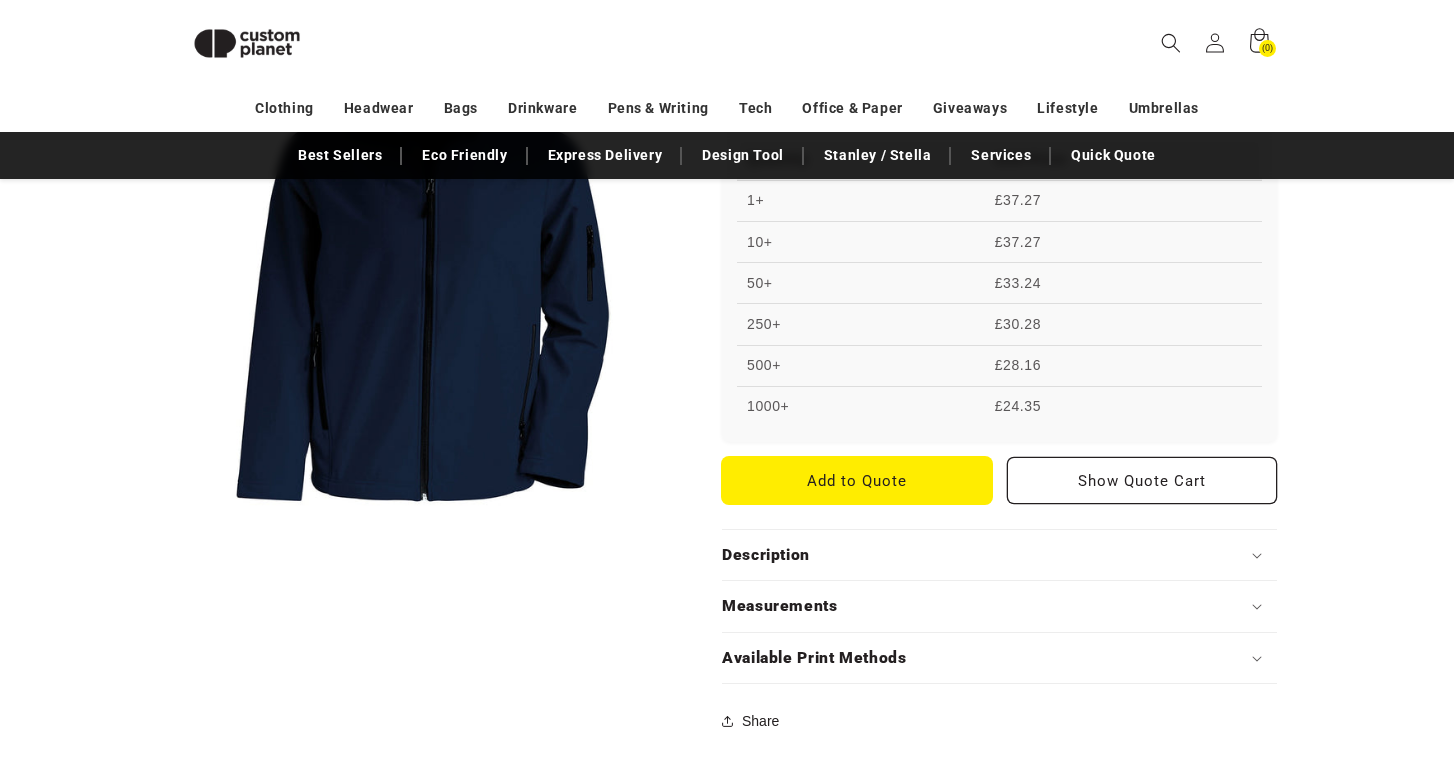 click on "Add to Quote" at bounding box center [857, 480] 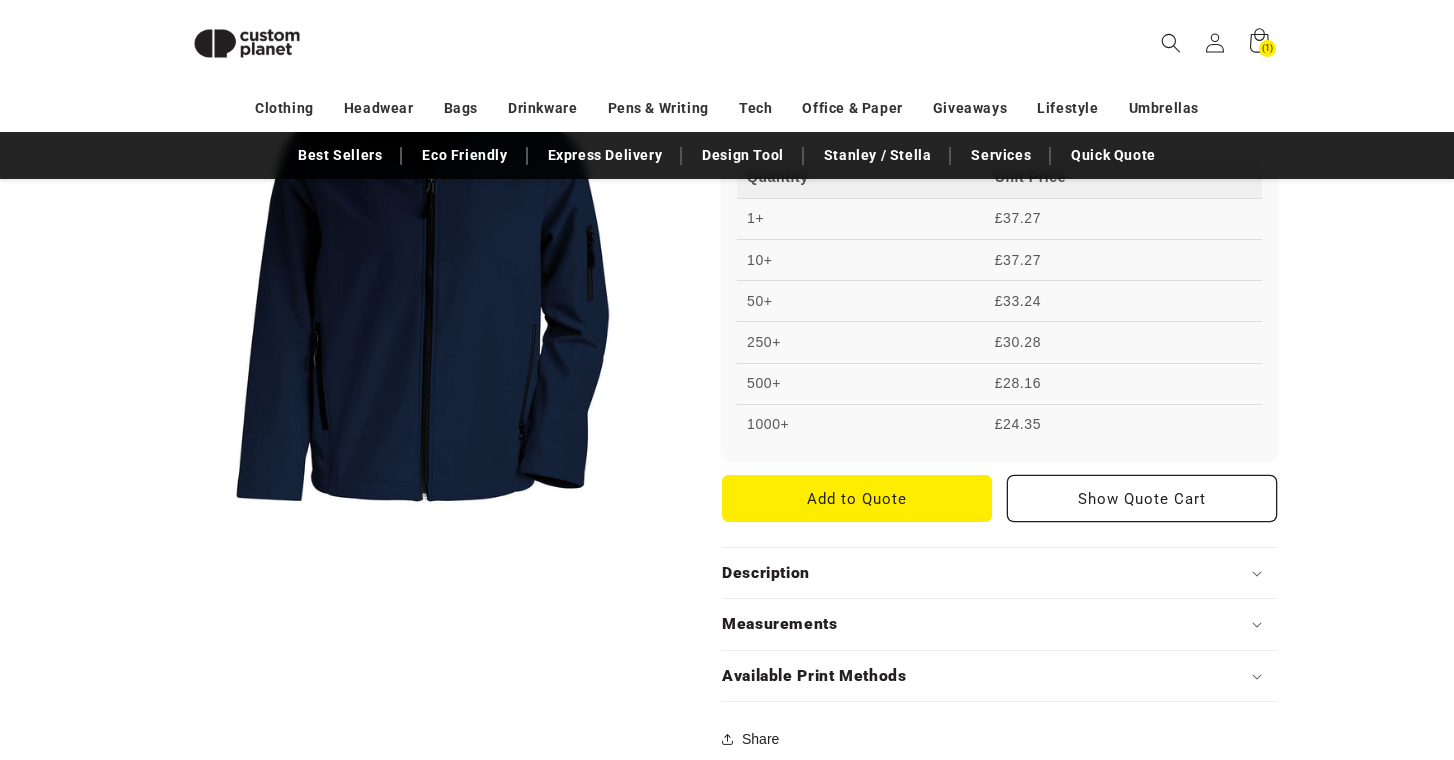 scroll, scrollTop: 508, scrollLeft: 0, axis: vertical 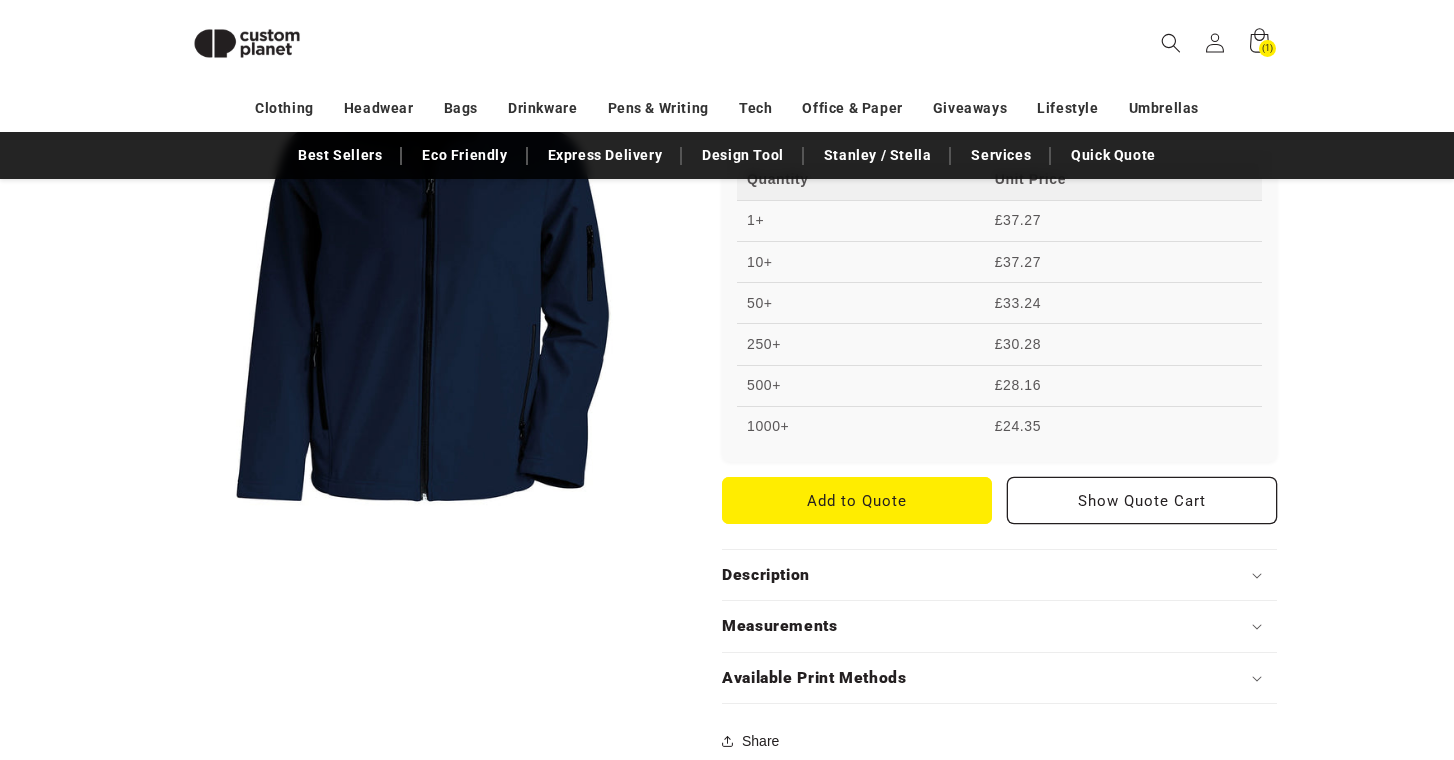 click on "Open media 1 in modal" at bounding box center [177, 525] 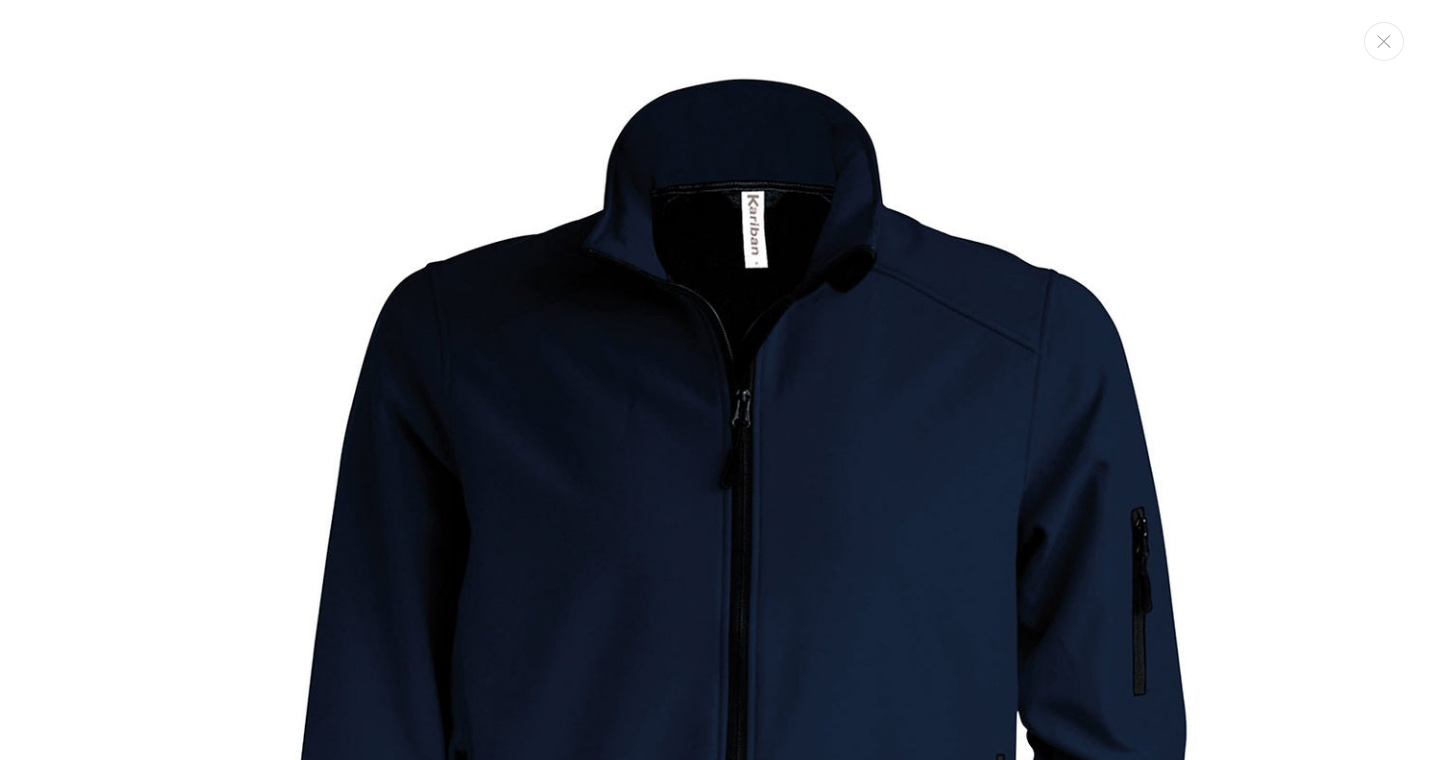 scroll, scrollTop: 20, scrollLeft: 0, axis: vertical 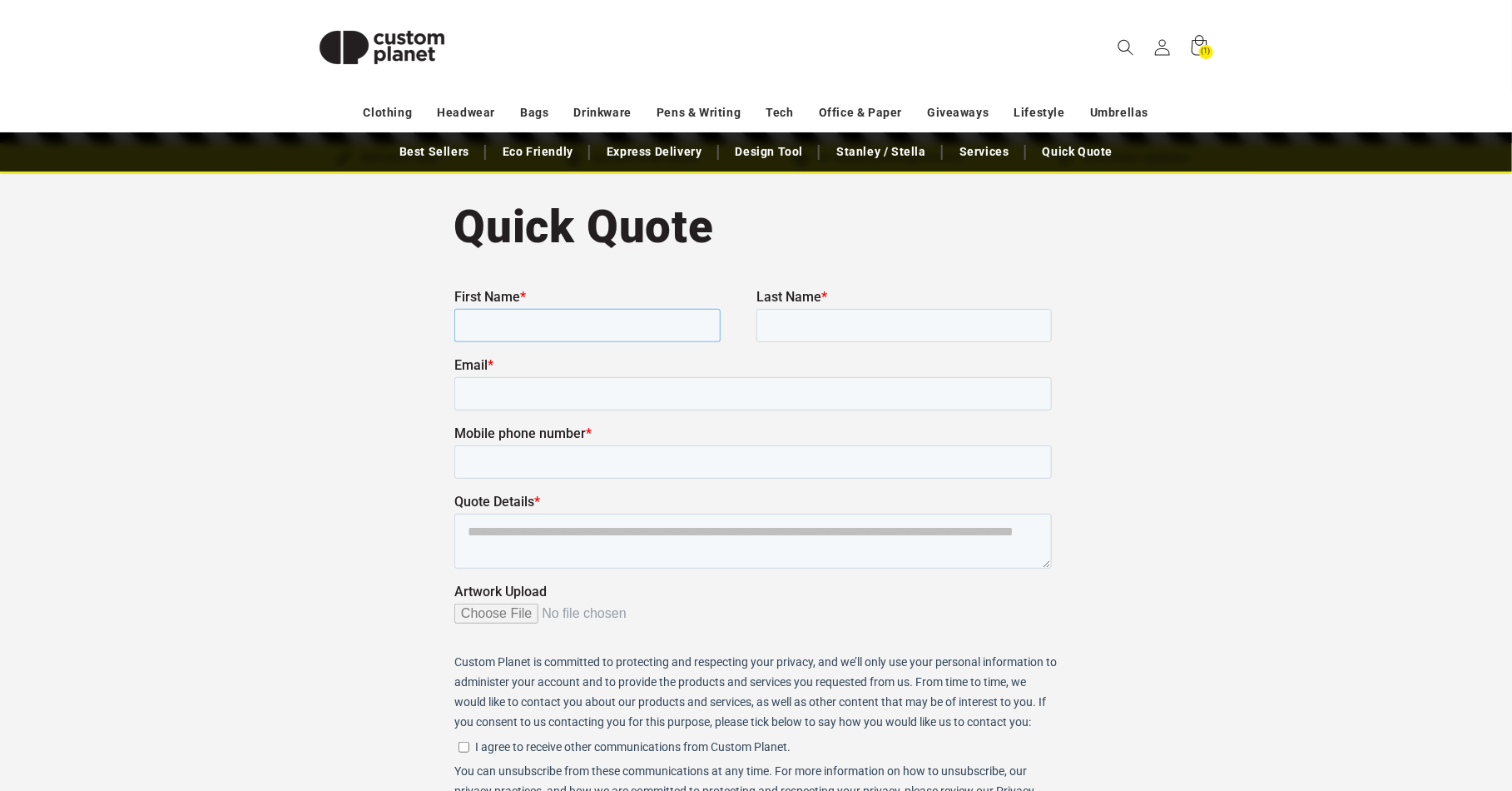 click on "First Name *" at bounding box center [587, 325] 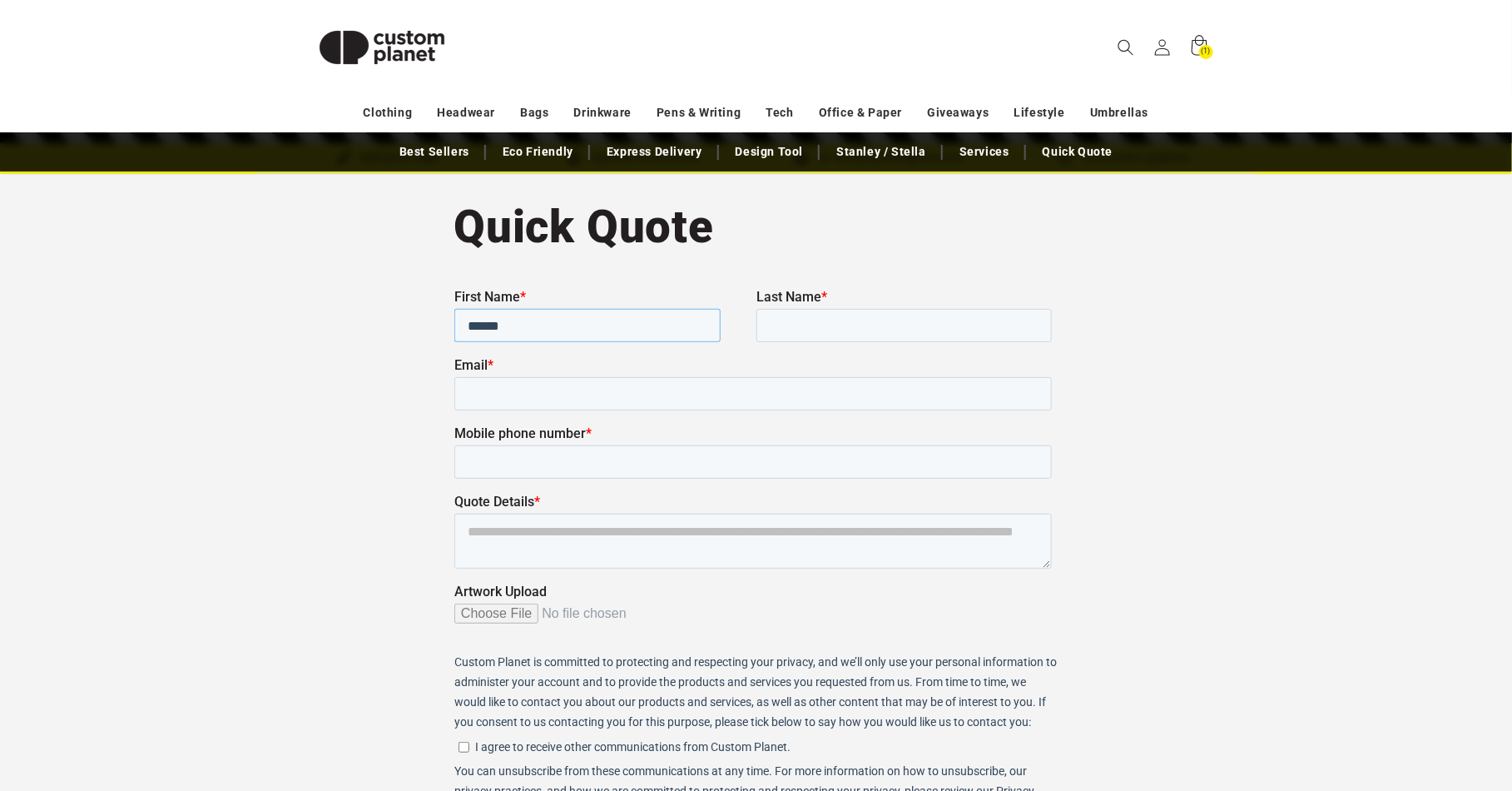 type on "*****" 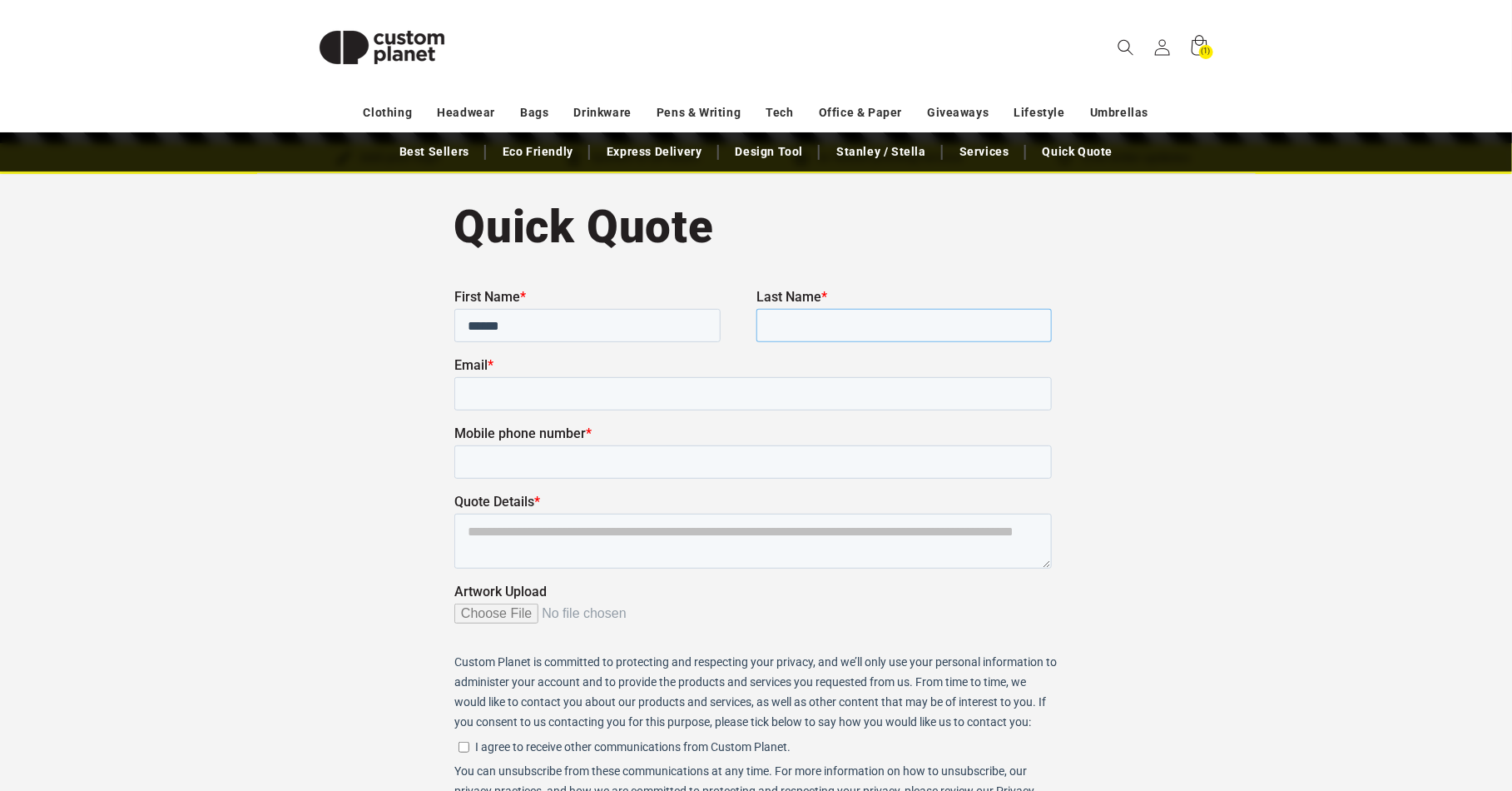 click on "Last Name *" at bounding box center [903, 325] 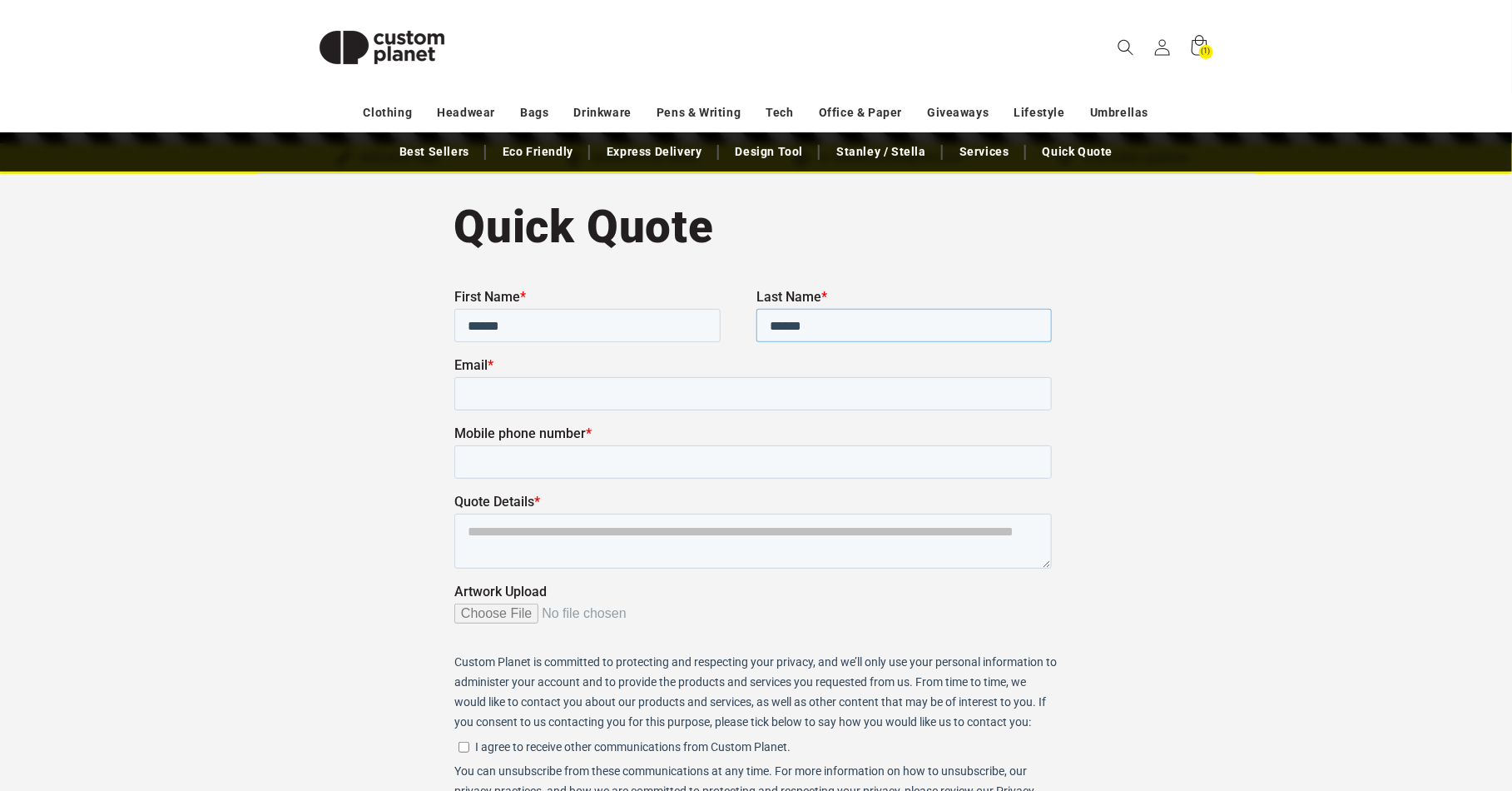 type on "******" 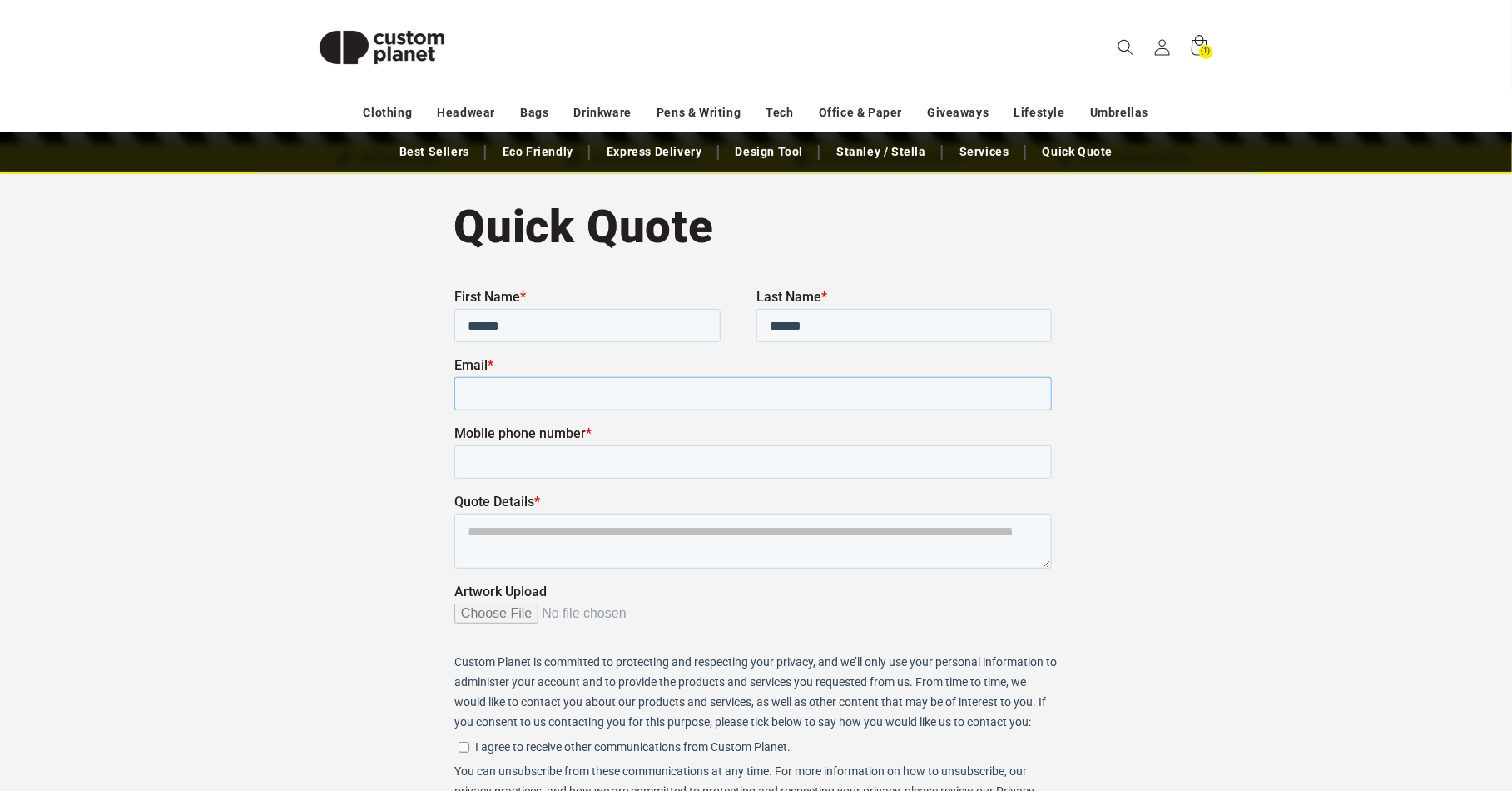 click on "Email *" at bounding box center [752, 393] 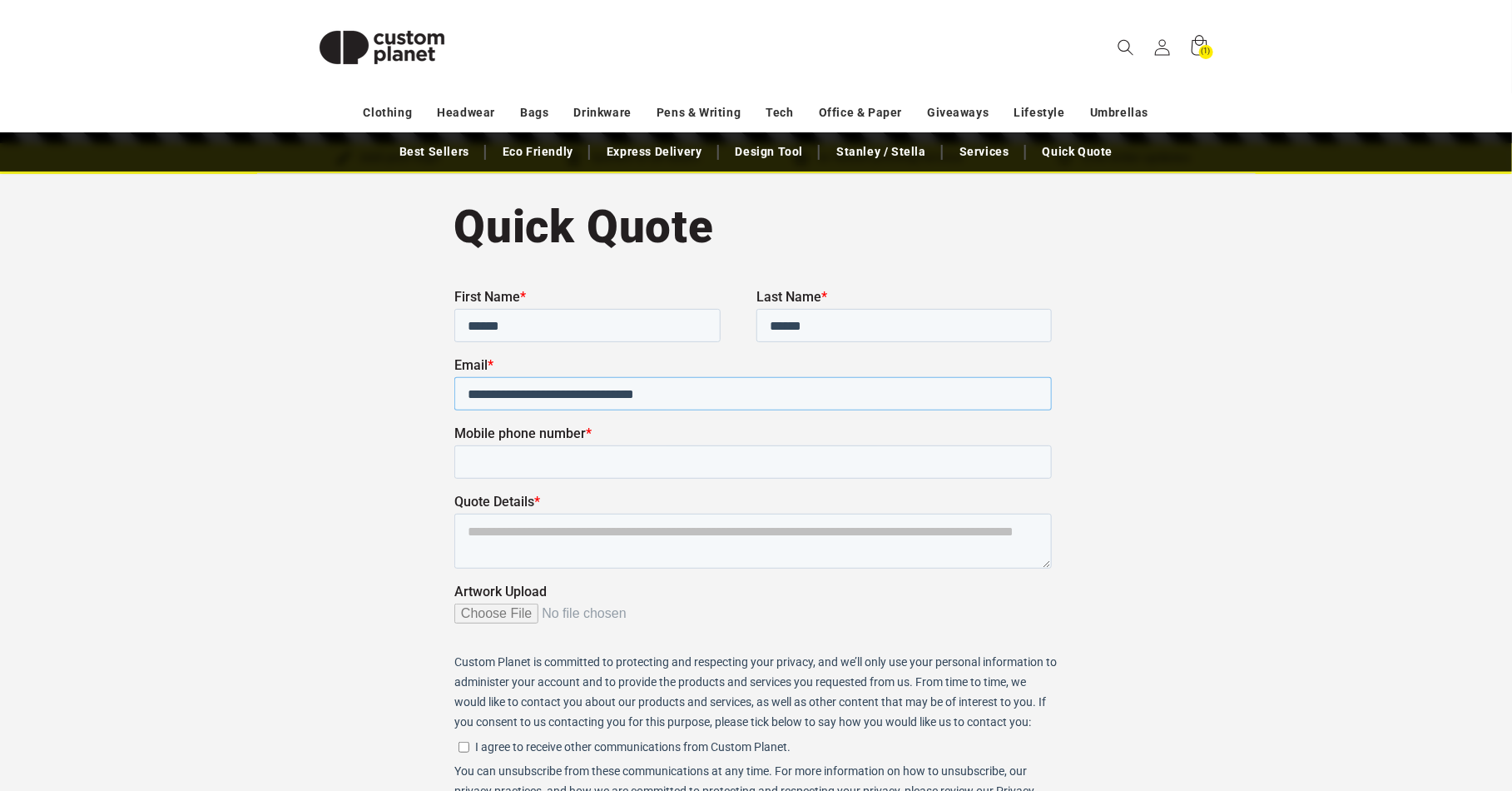 type on "**********" 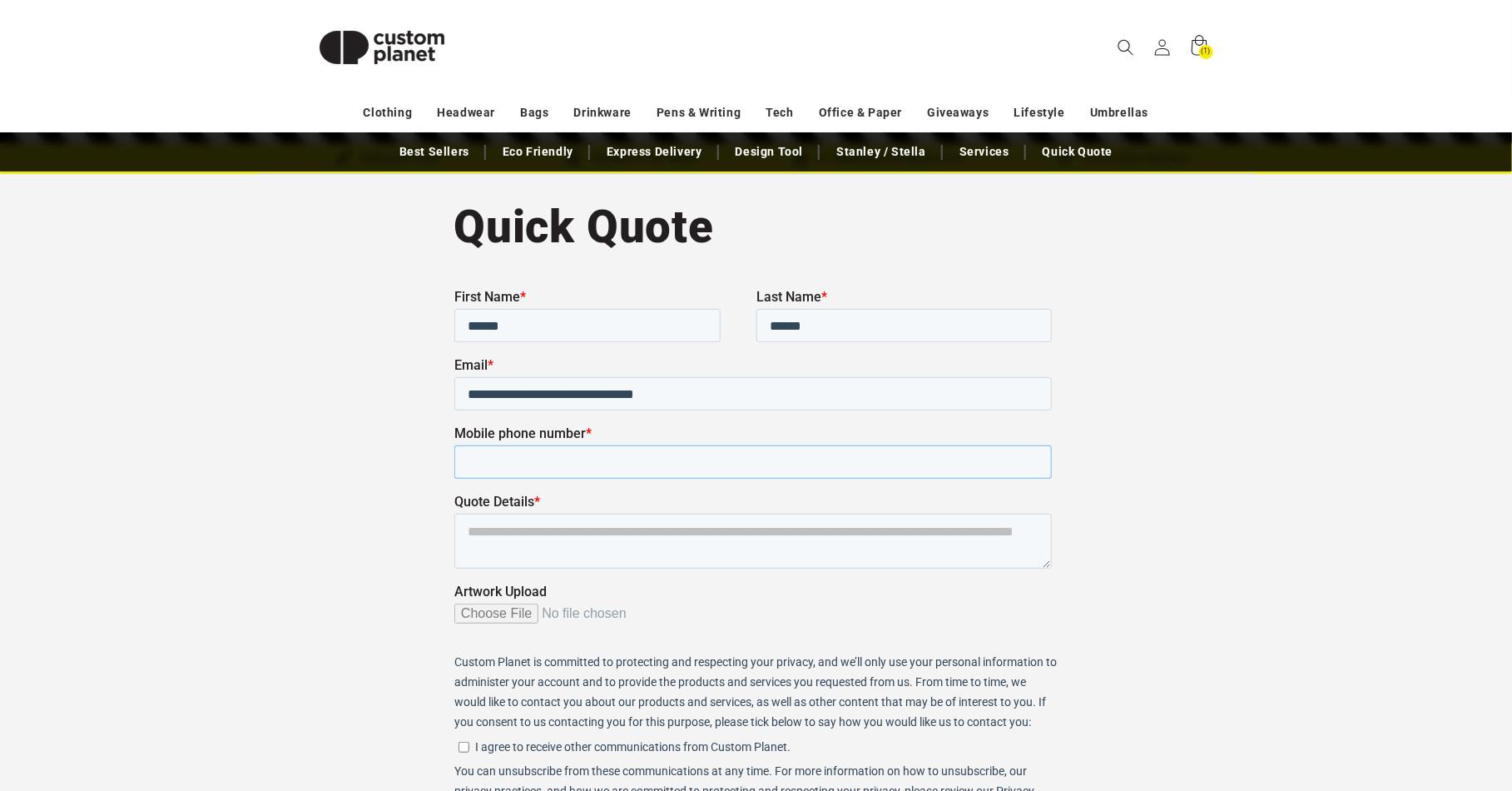 click on "Mobile phone number *" at bounding box center [752, 461] 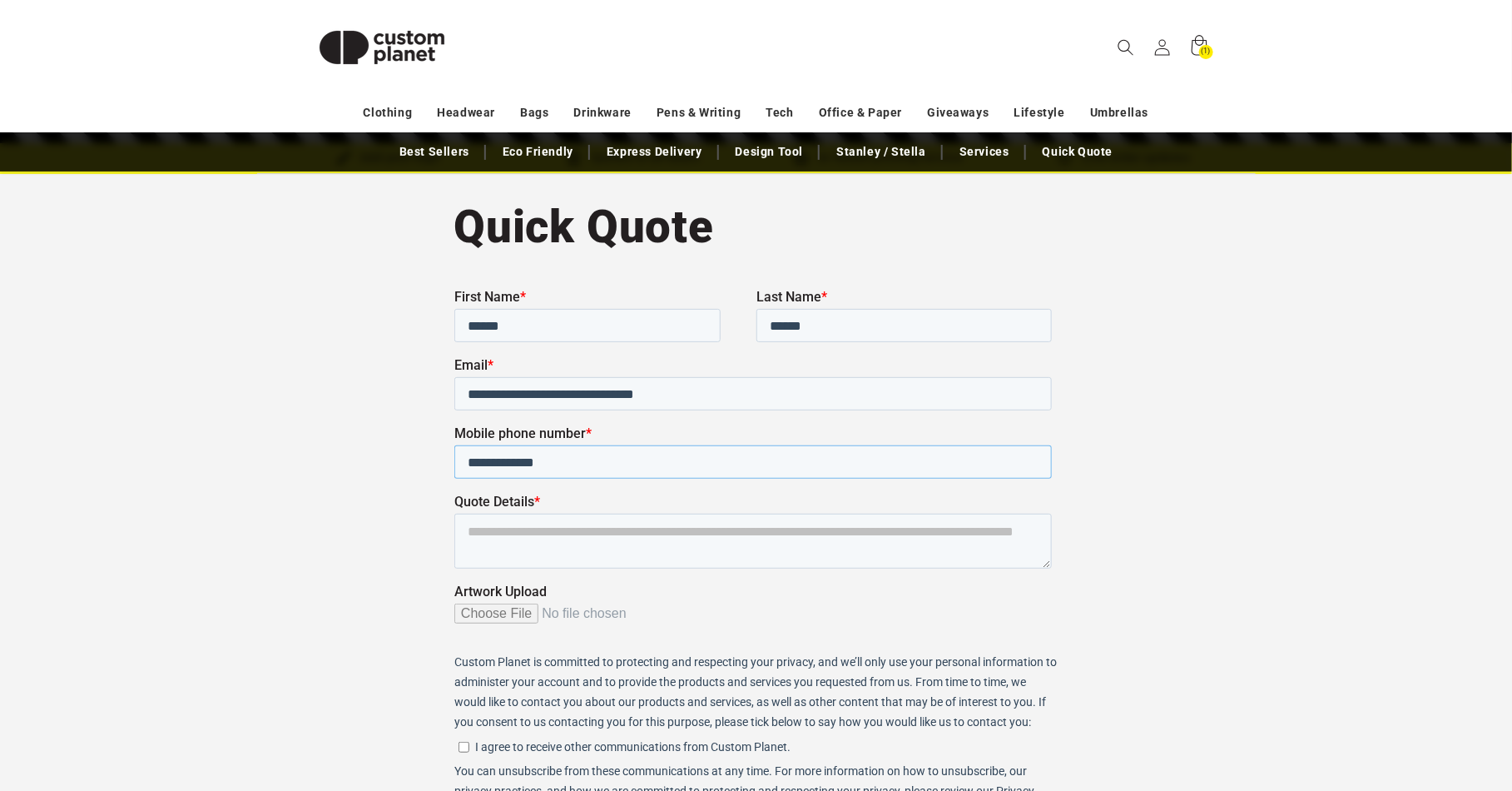 type on "**********" 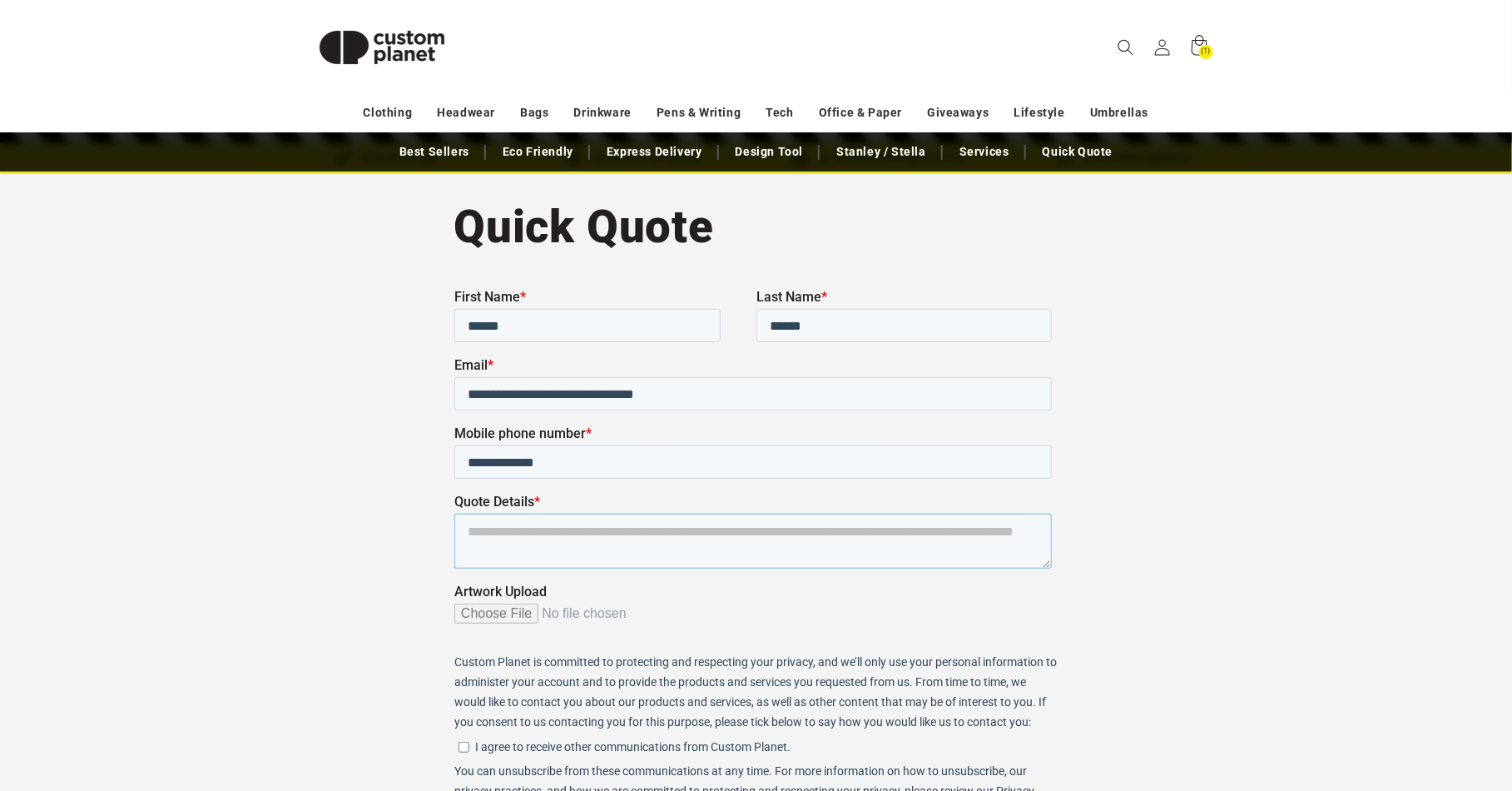 click on "Quote Details *" at bounding box center [752, 540] 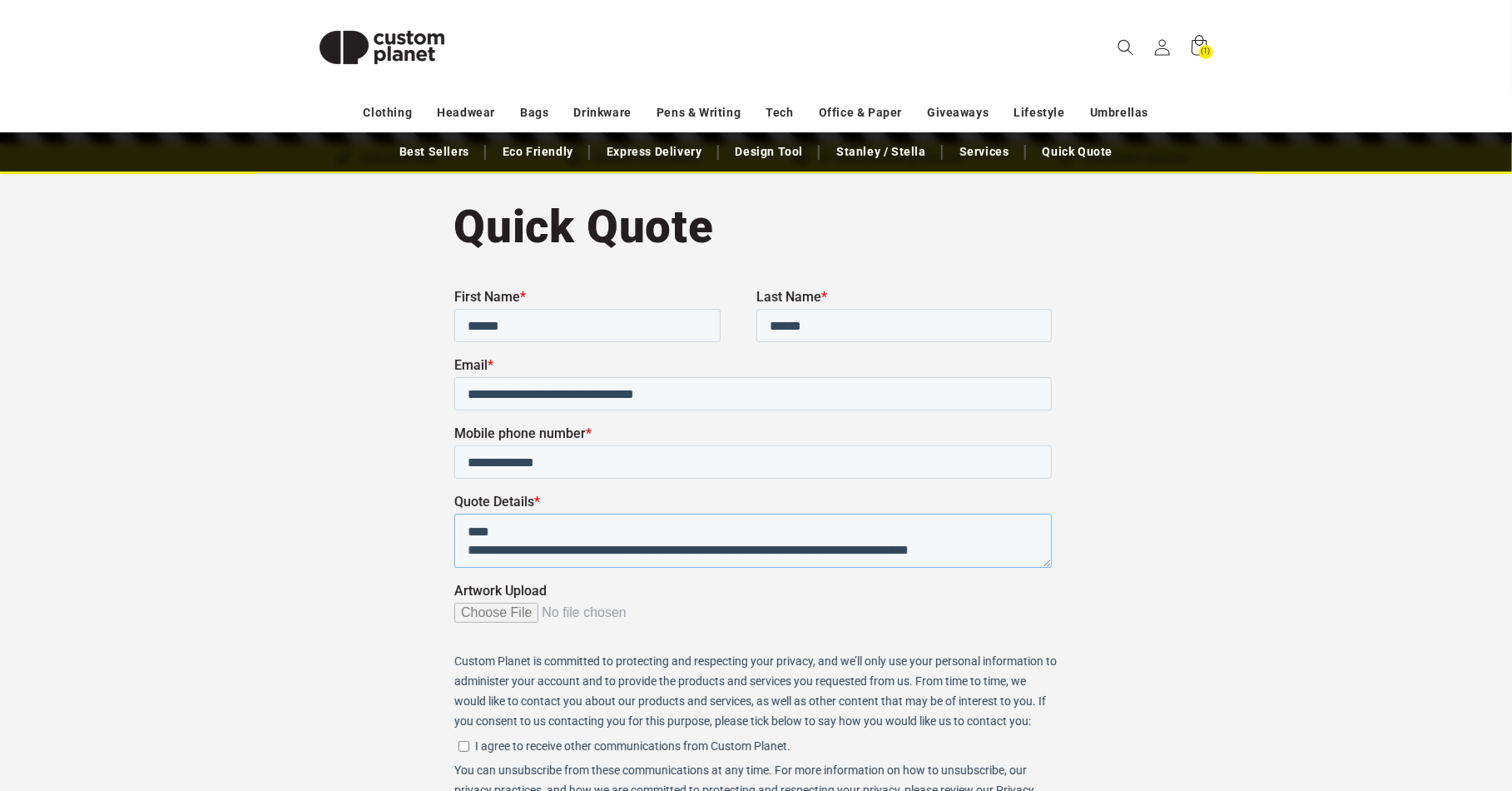 scroll, scrollTop: 8, scrollLeft: 0, axis: vertical 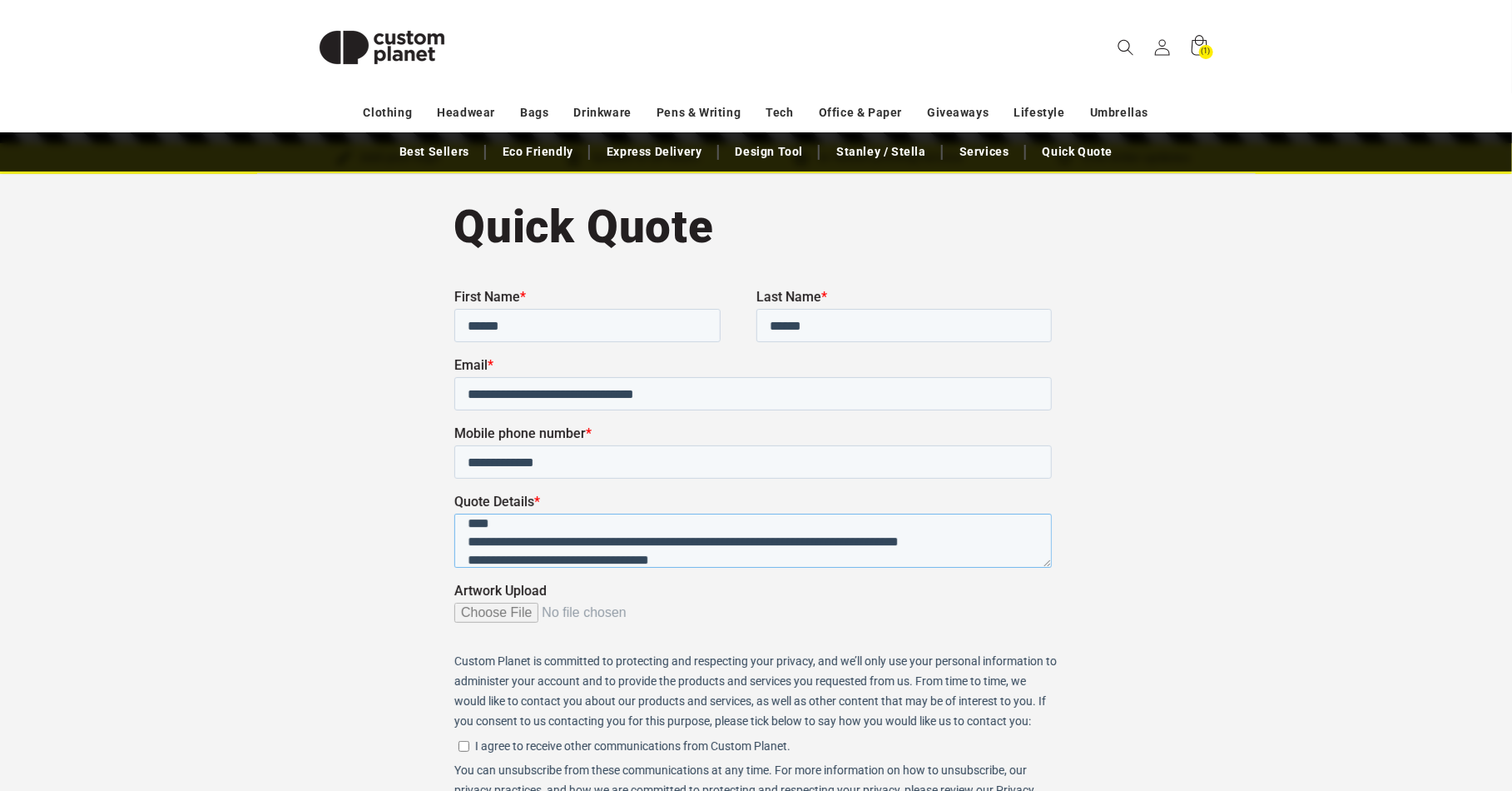 click on "**********" at bounding box center [752, 540] 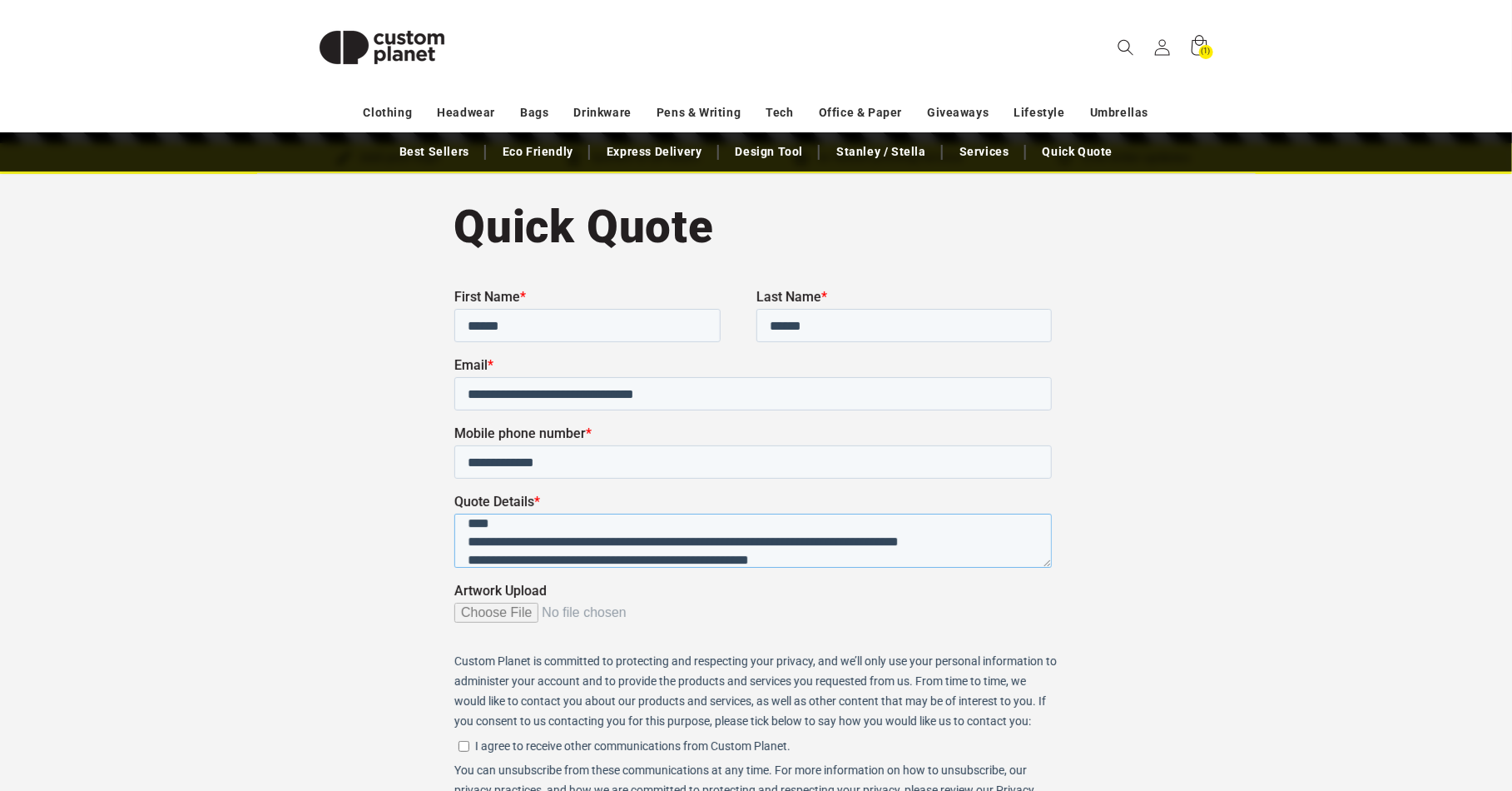 click on "**********" at bounding box center [752, 540] 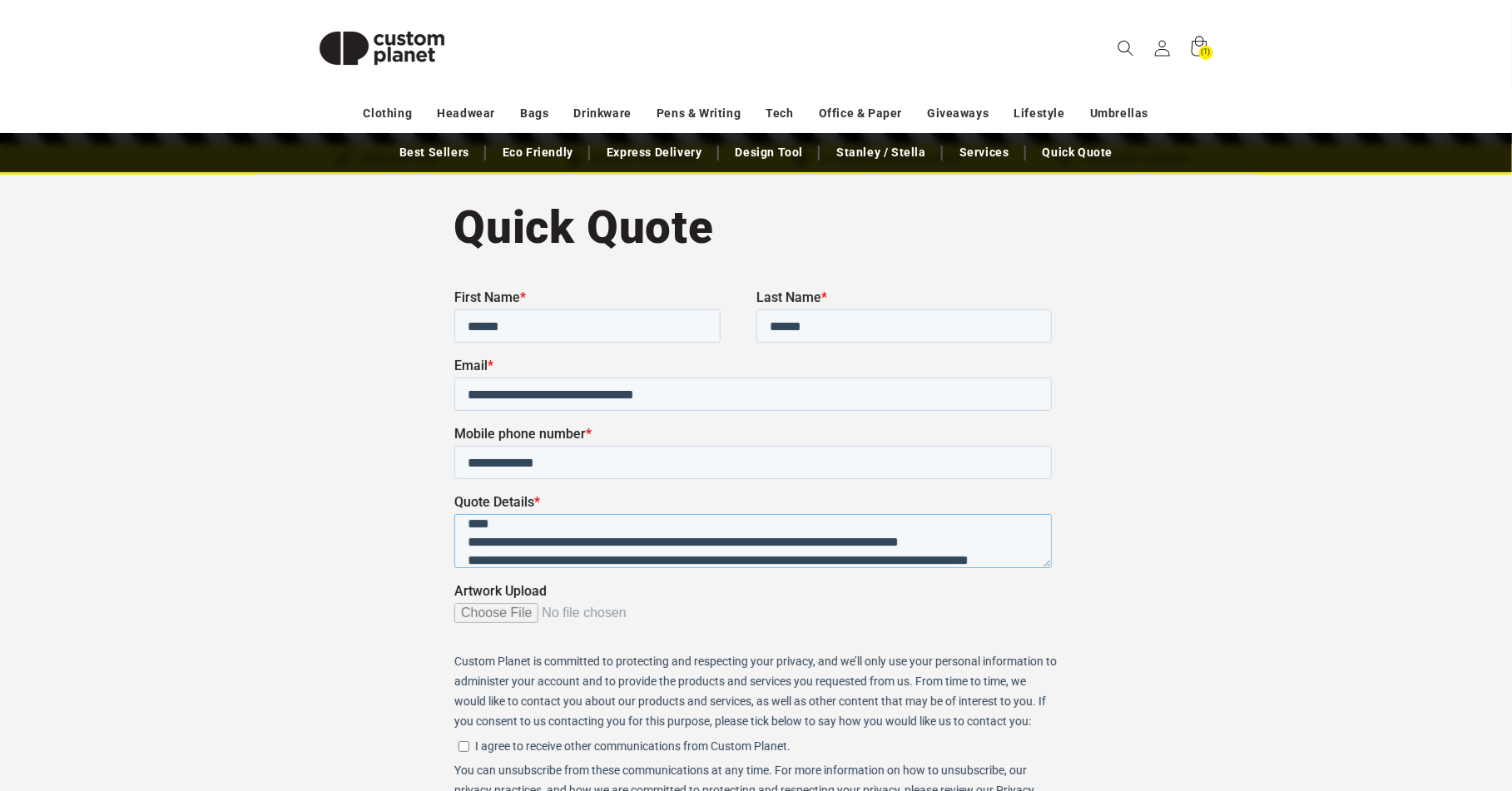 scroll, scrollTop: 27, scrollLeft: 0, axis: vertical 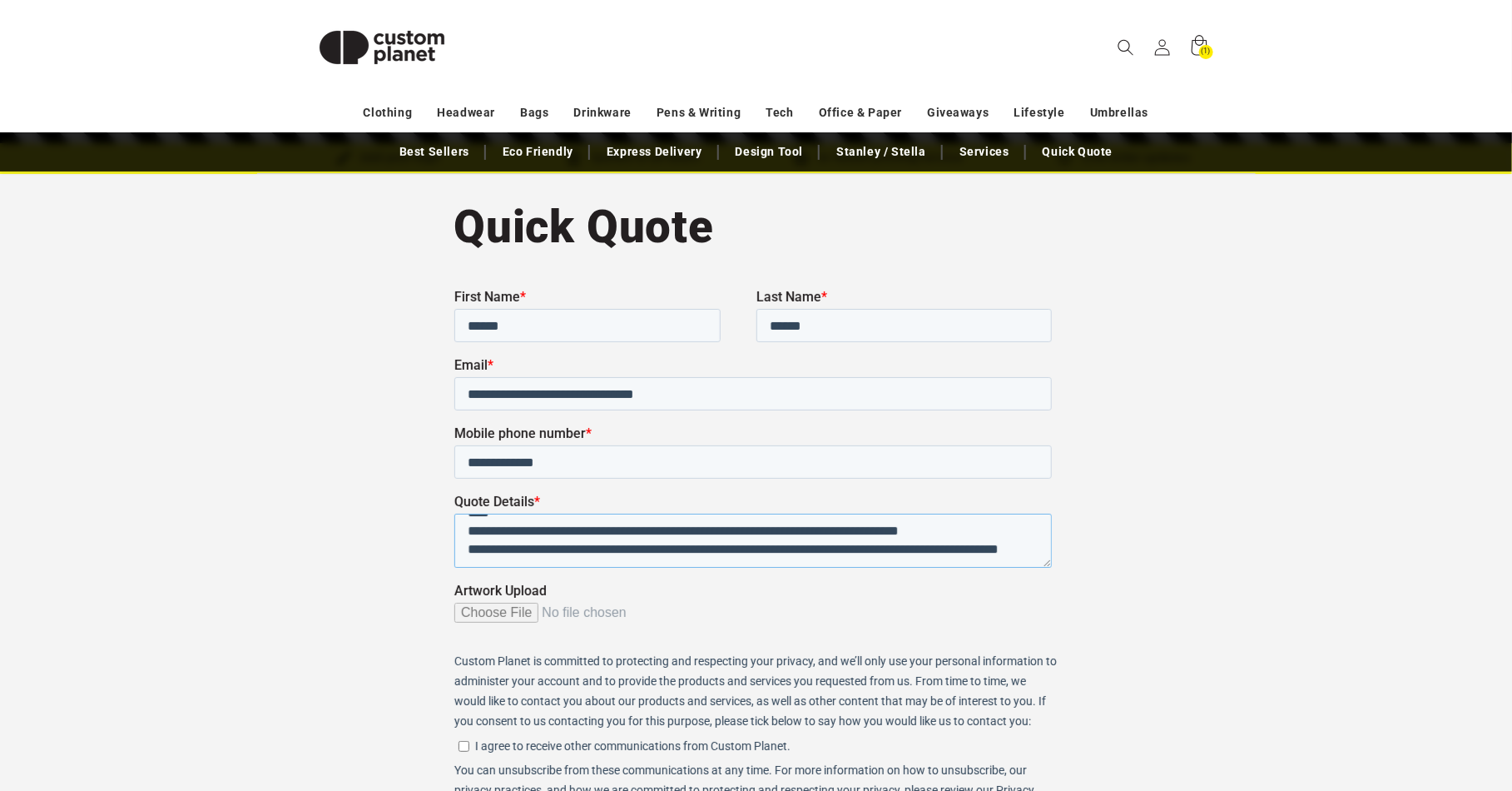 click on "**********" at bounding box center (752, 540) 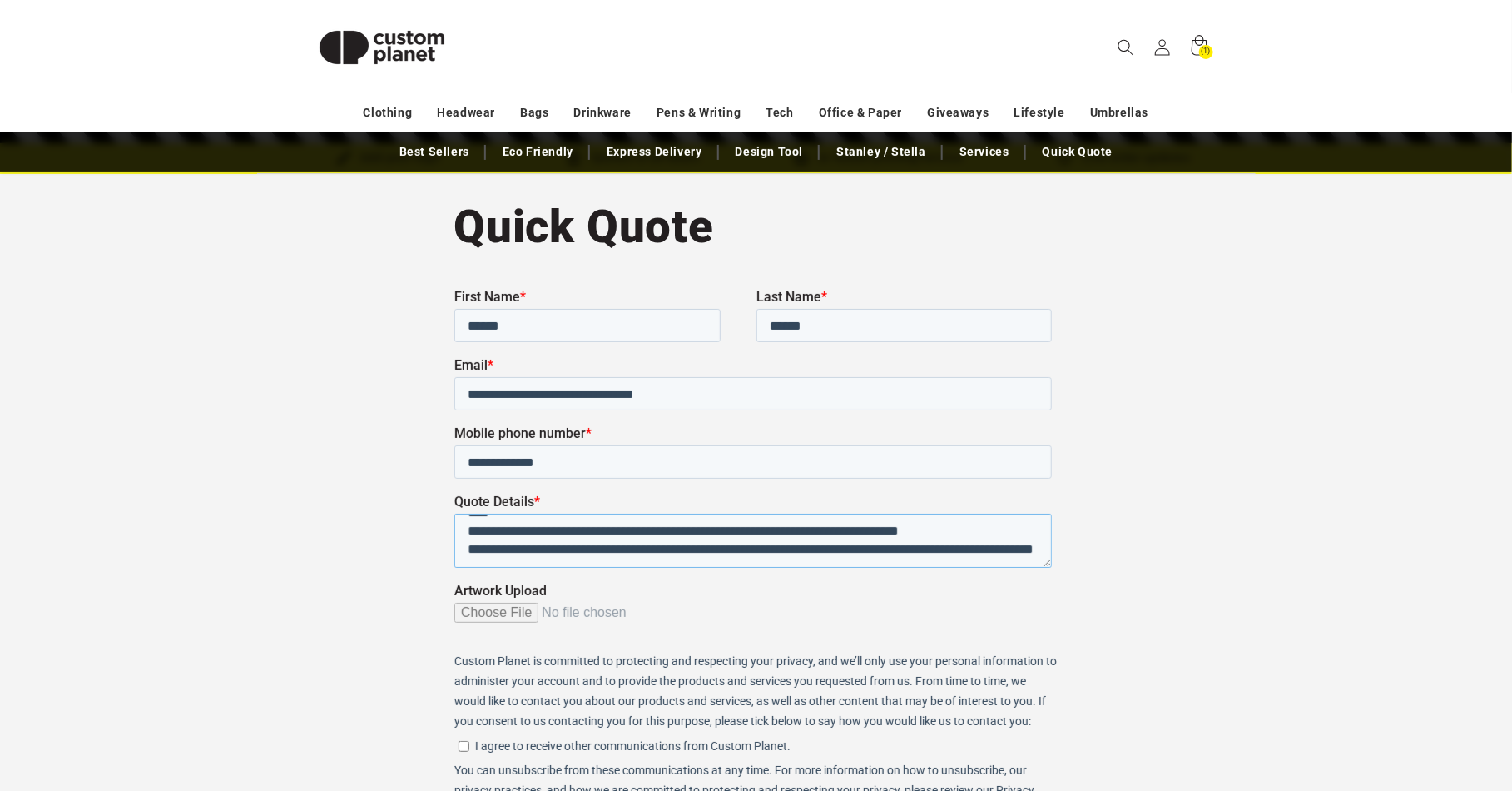 click on "**********" at bounding box center (752, 540) 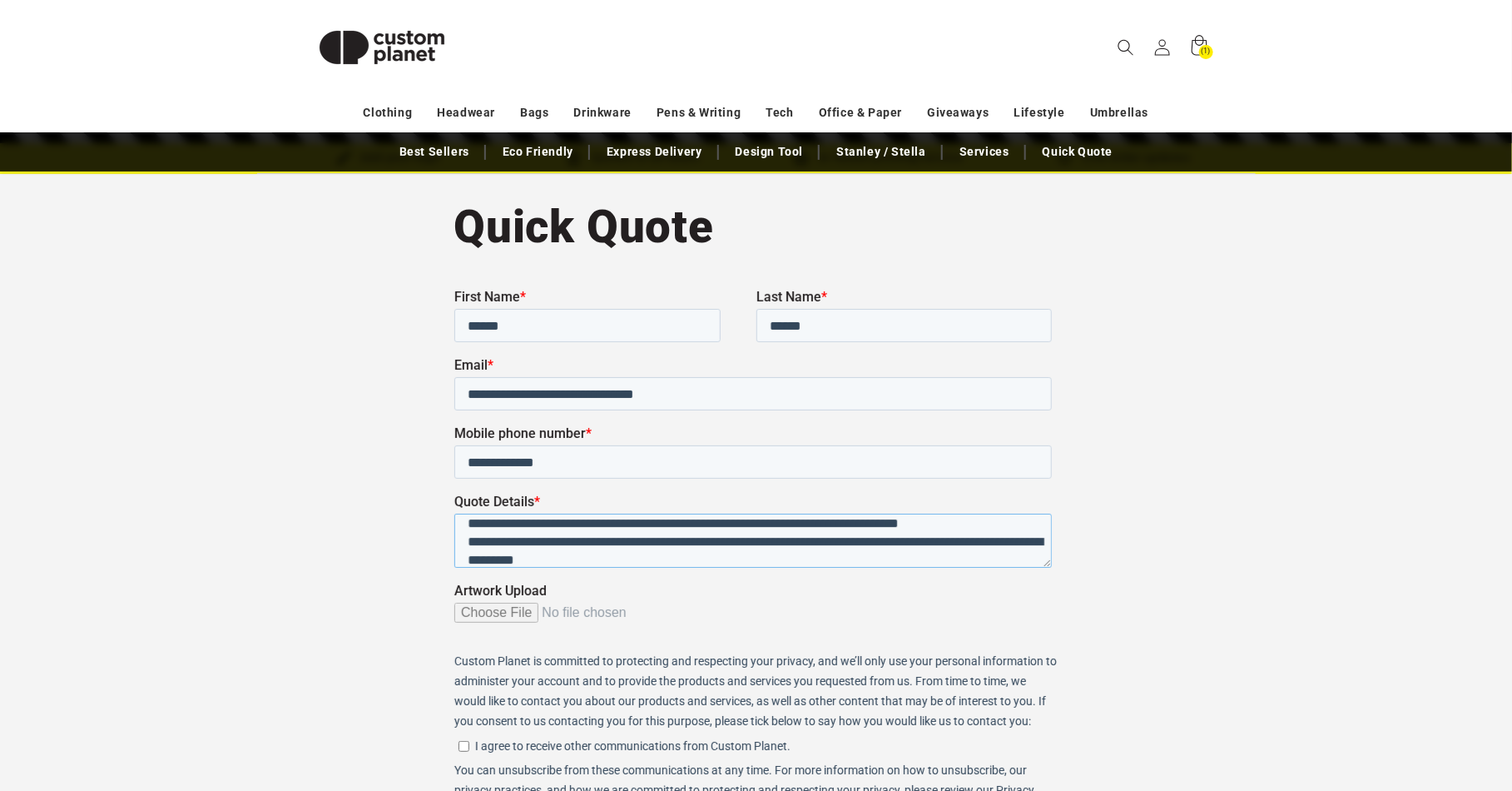 paste on "*********" 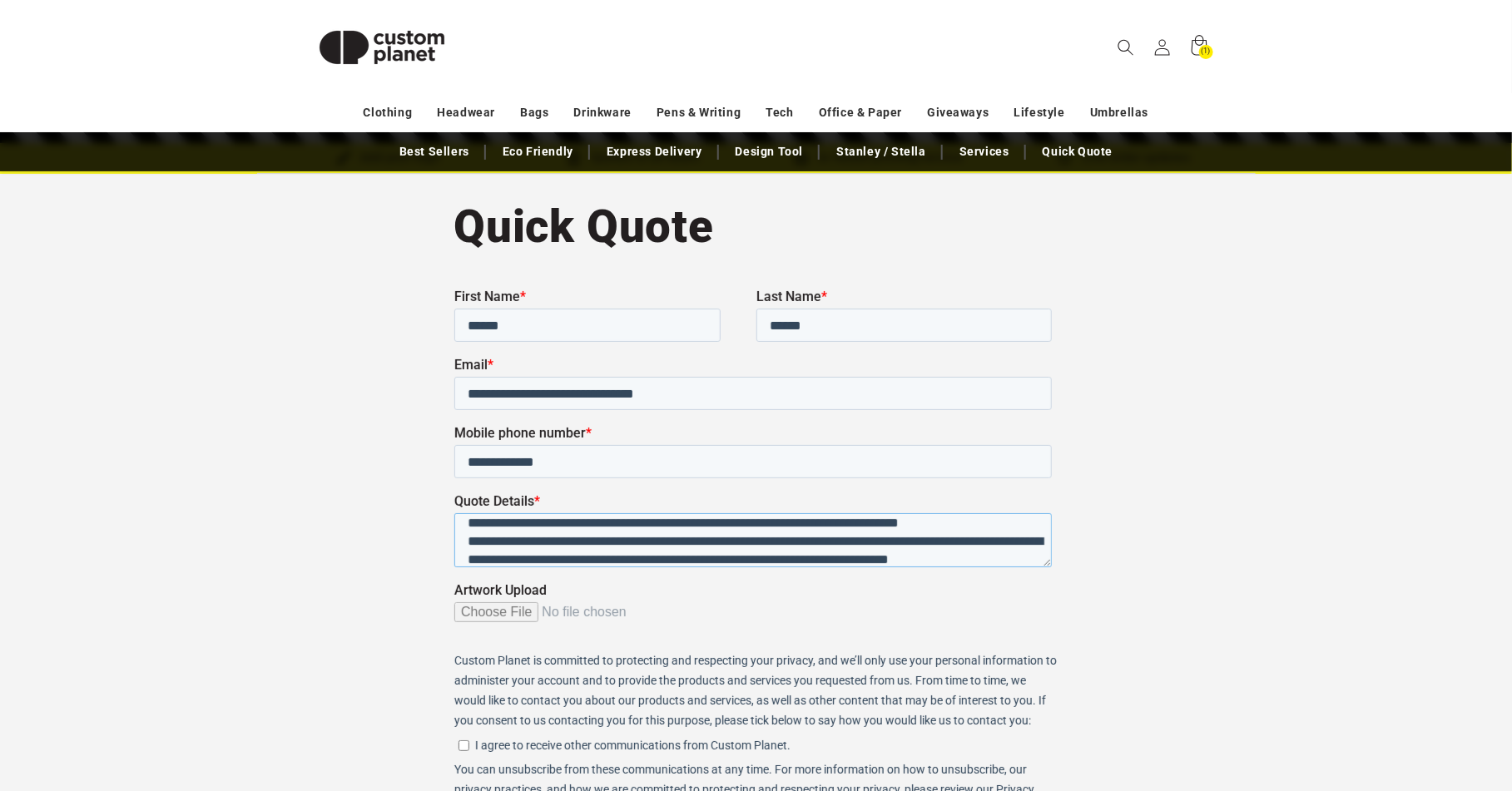scroll, scrollTop: 45, scrollLeft: 0, axis: vertical 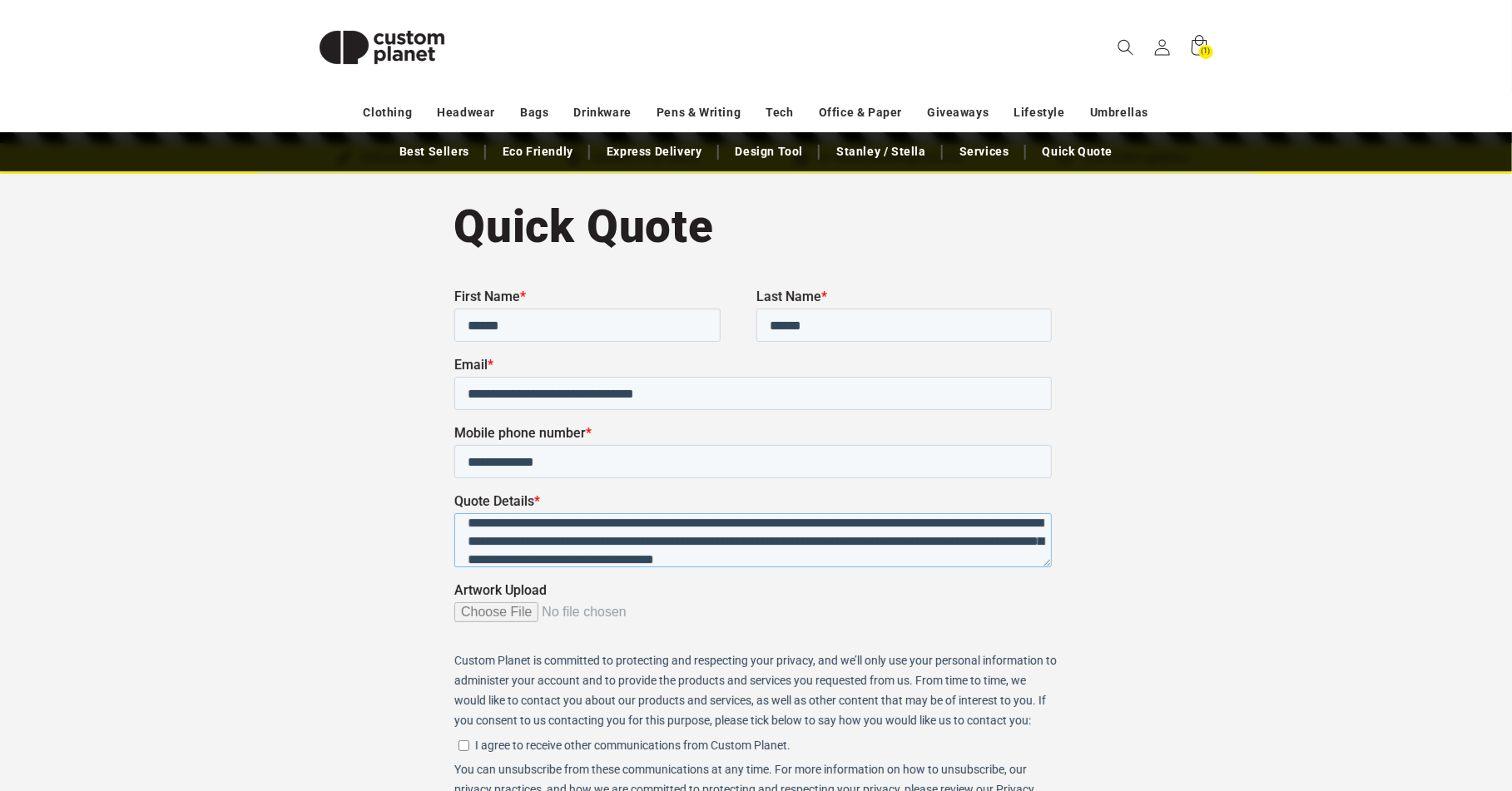 click on "**********" at bounding box center [752, 539] 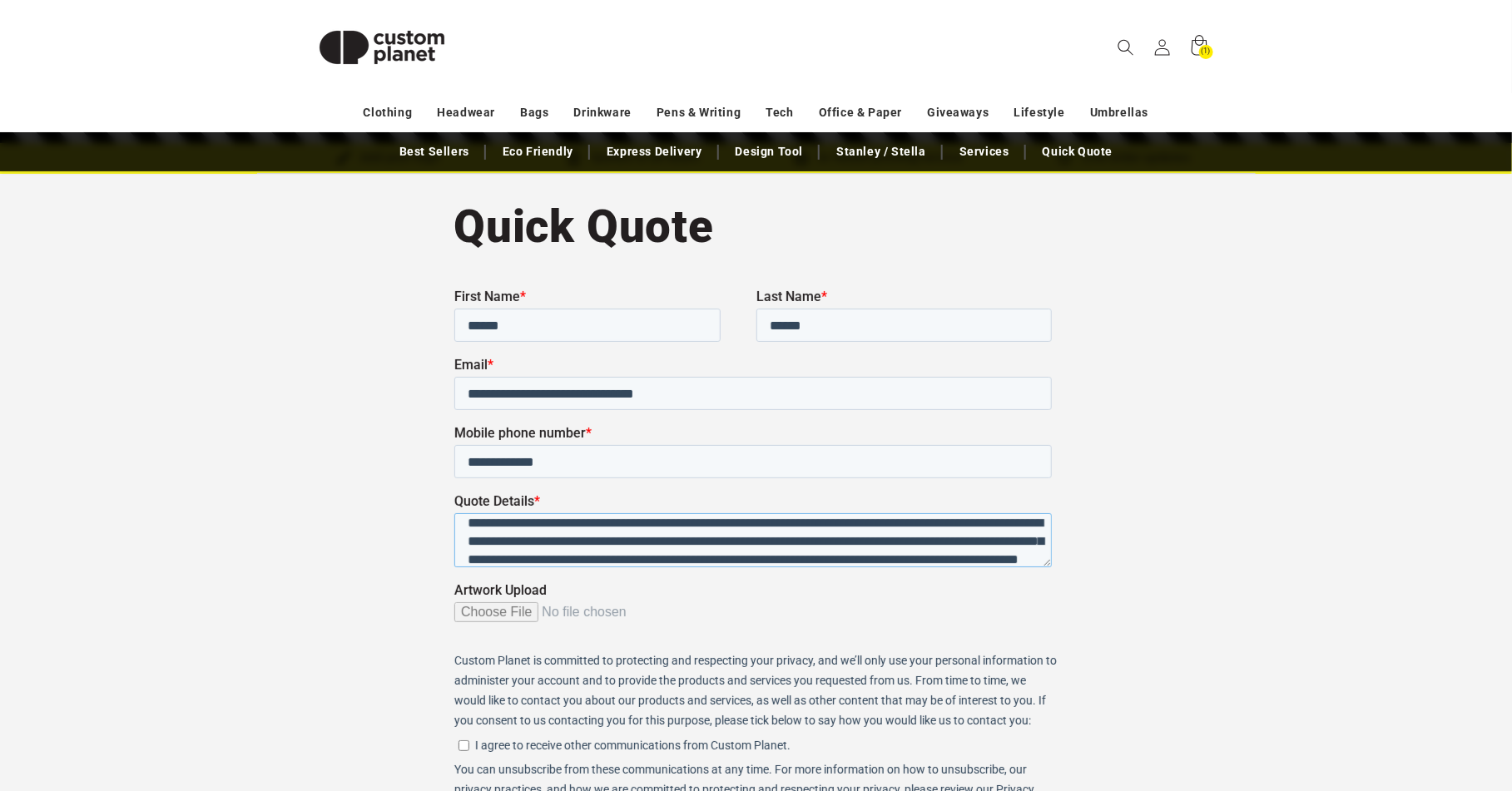 scroll, scrollTop: 63, scrollLeft: 0, axis: vertical 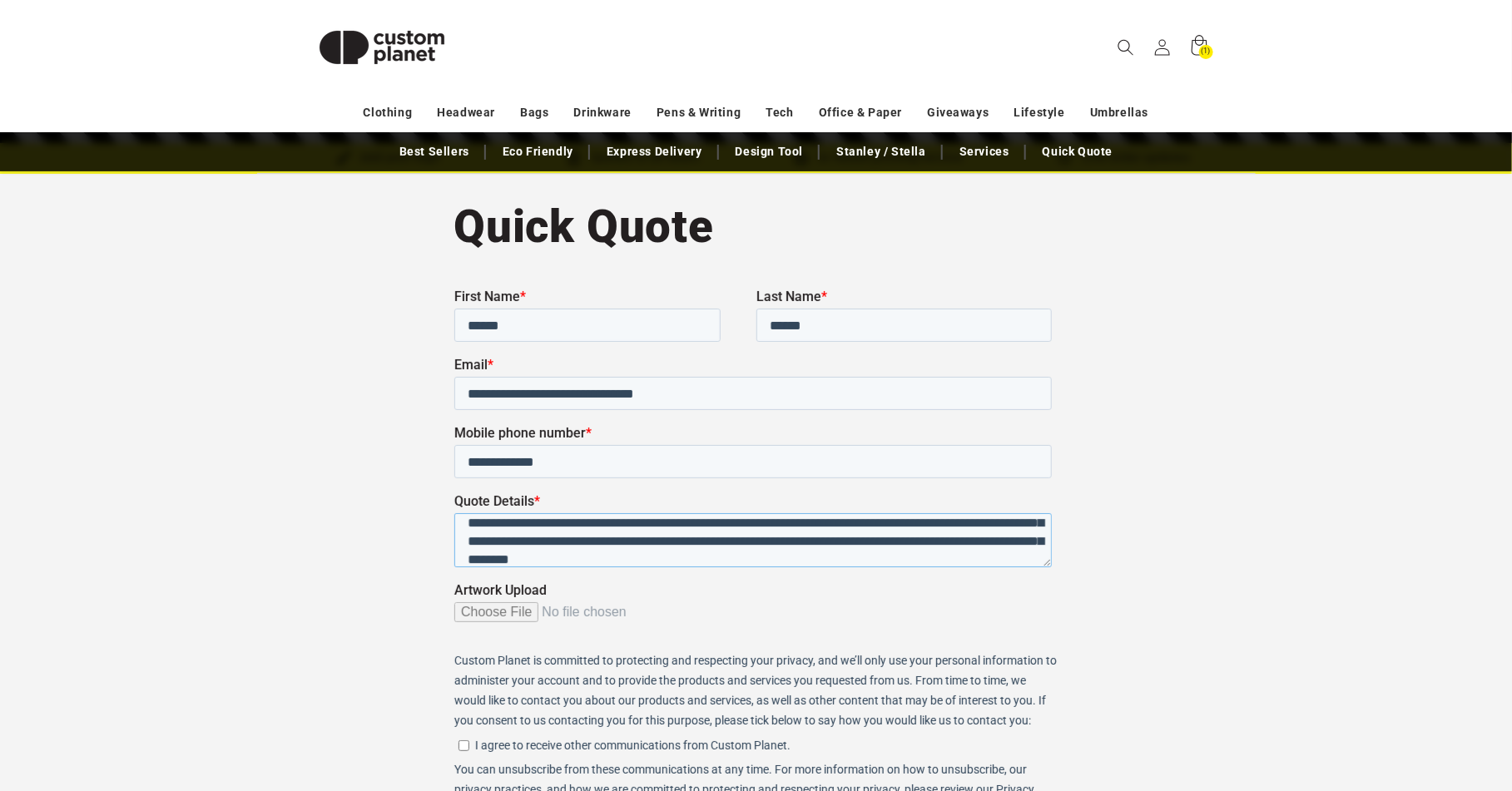 click on "**********" at bounding box center (752, 539) 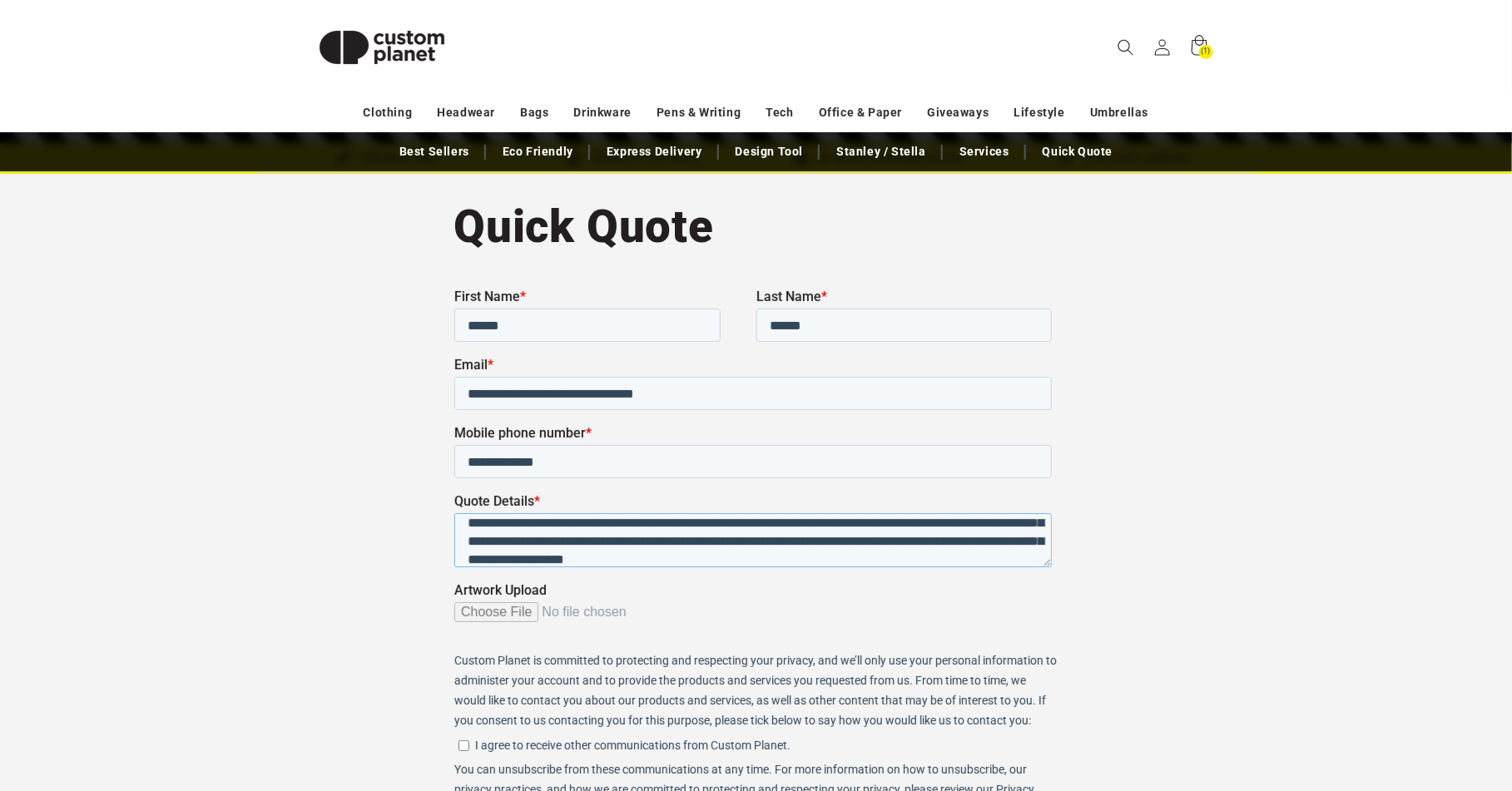 type on "**********" 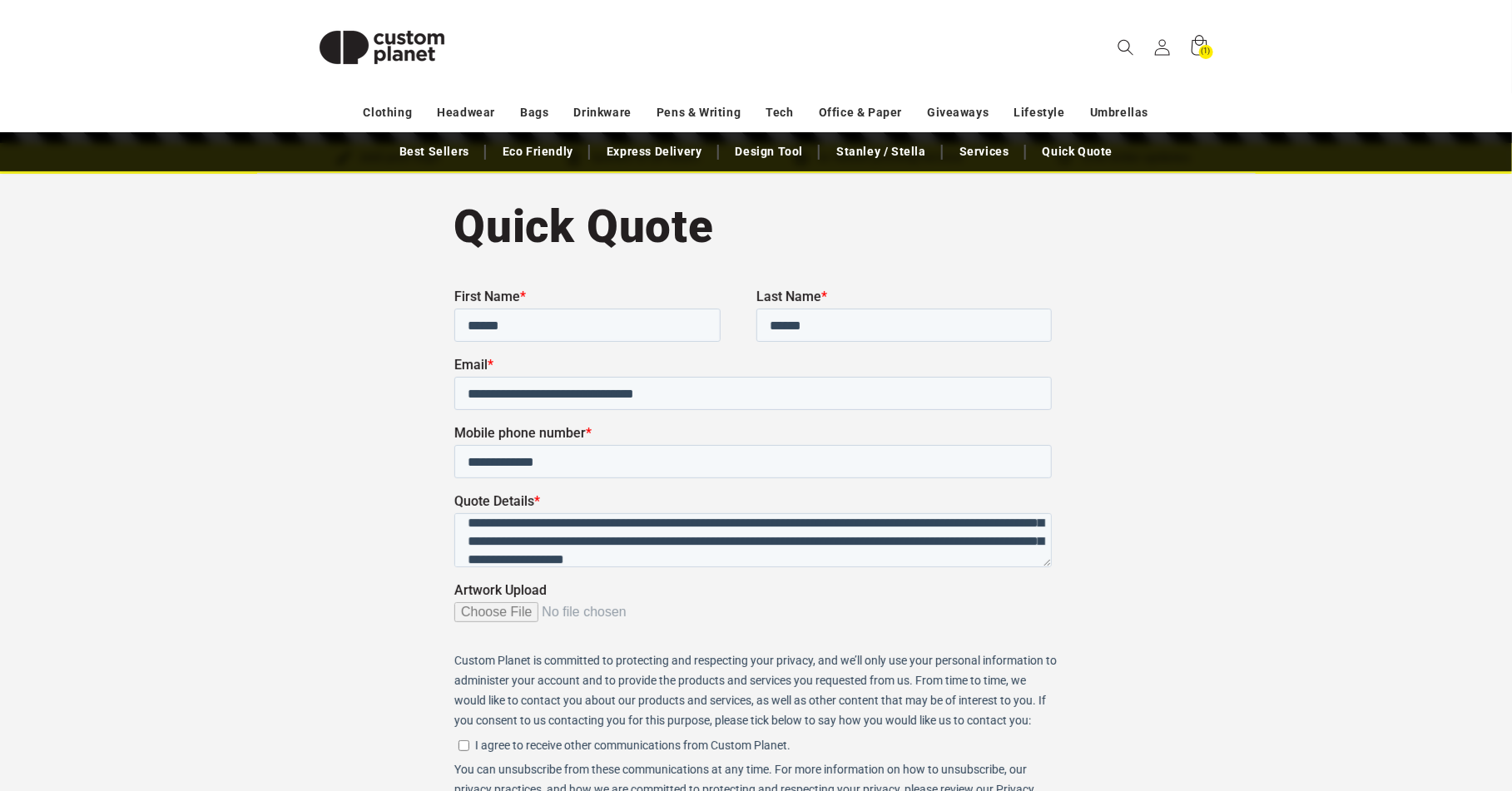 click on "Artwork Upload" at bounding box center [752, 618] 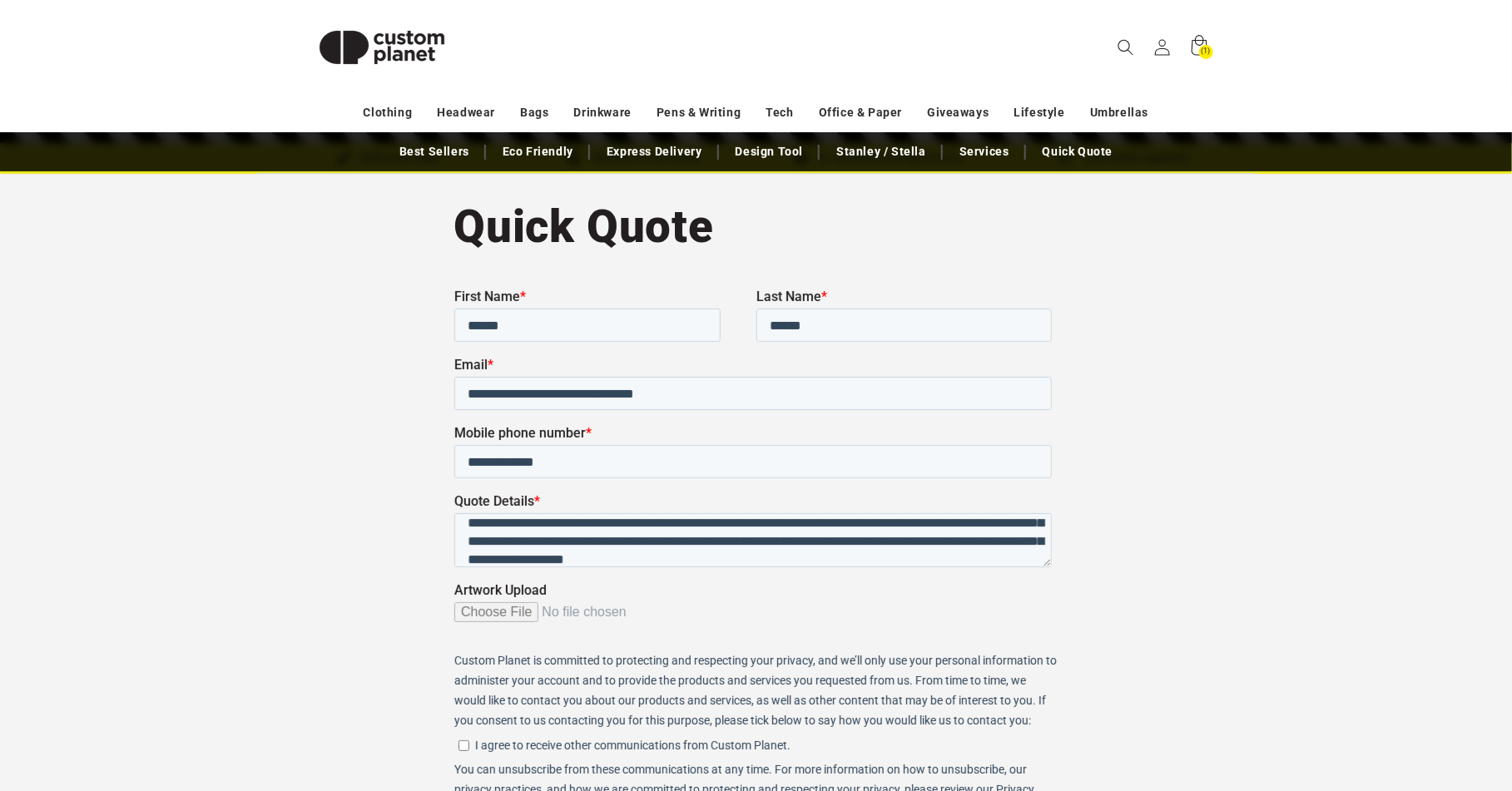 type on "**********" 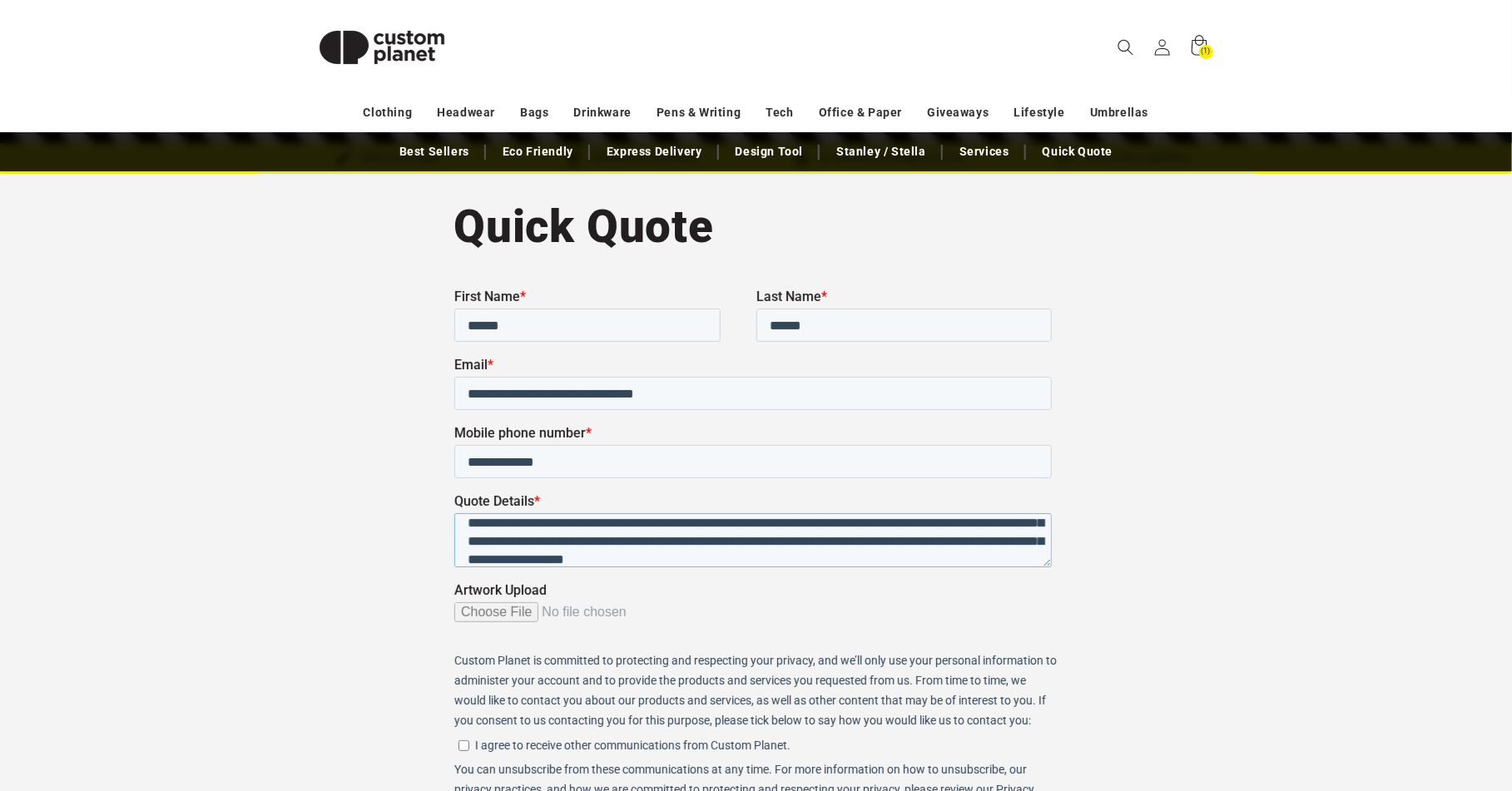 click on "**********" at bounding box center (752, 539) 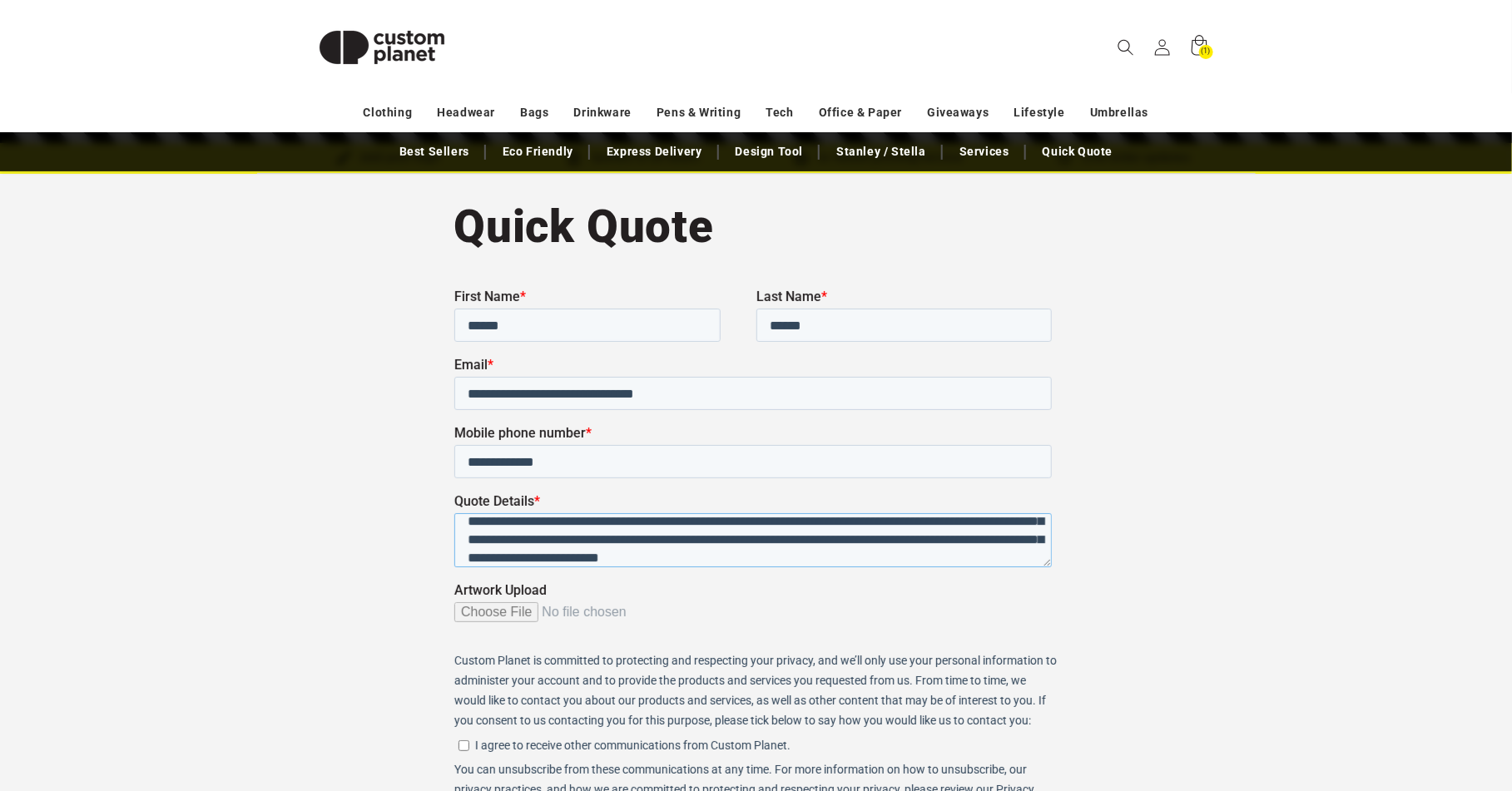 scroll, scrollTop: 82, scrollLeft: 0, axis: vertical 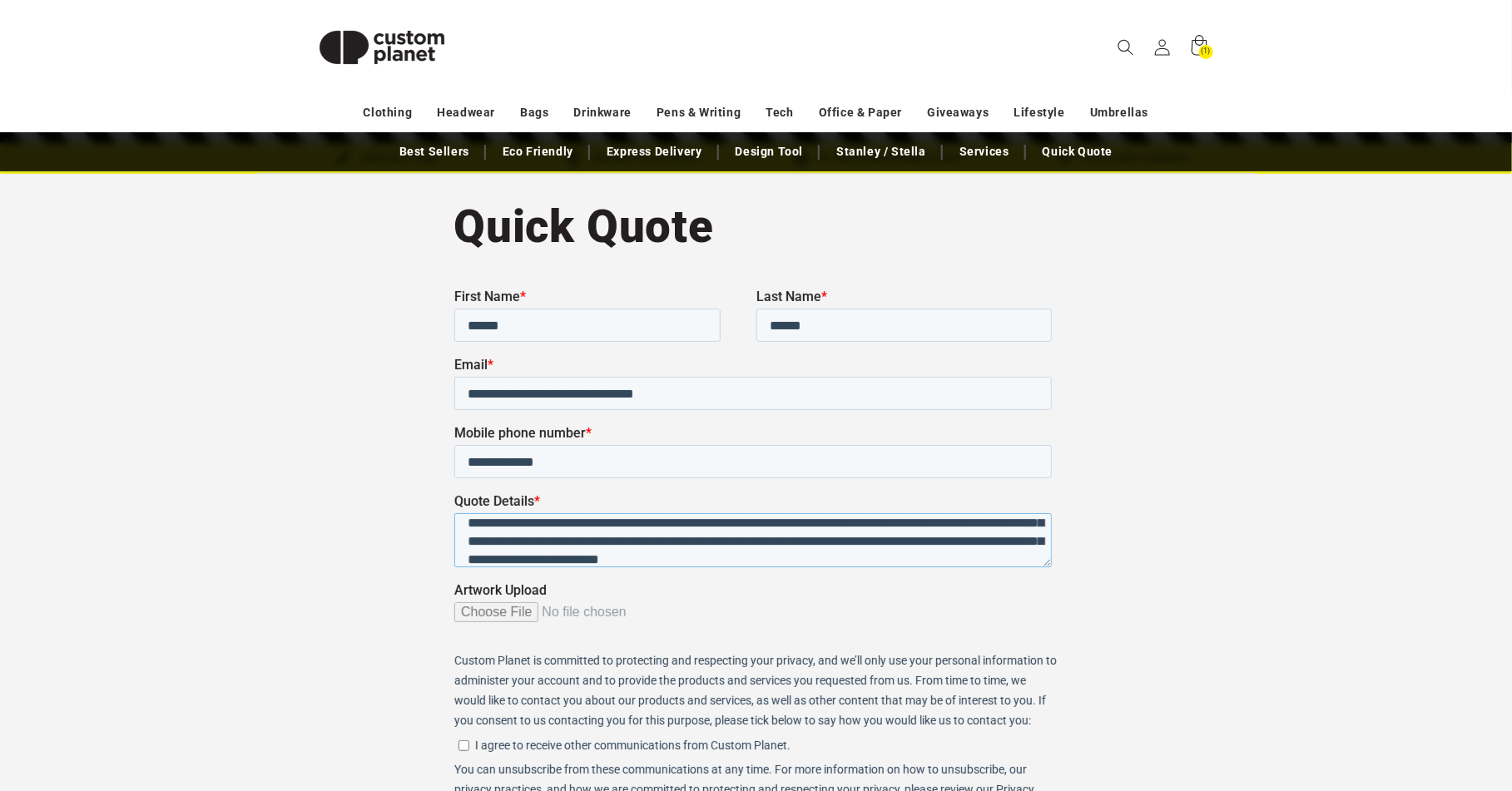 click on "**********" at bounding box center (752, 539) 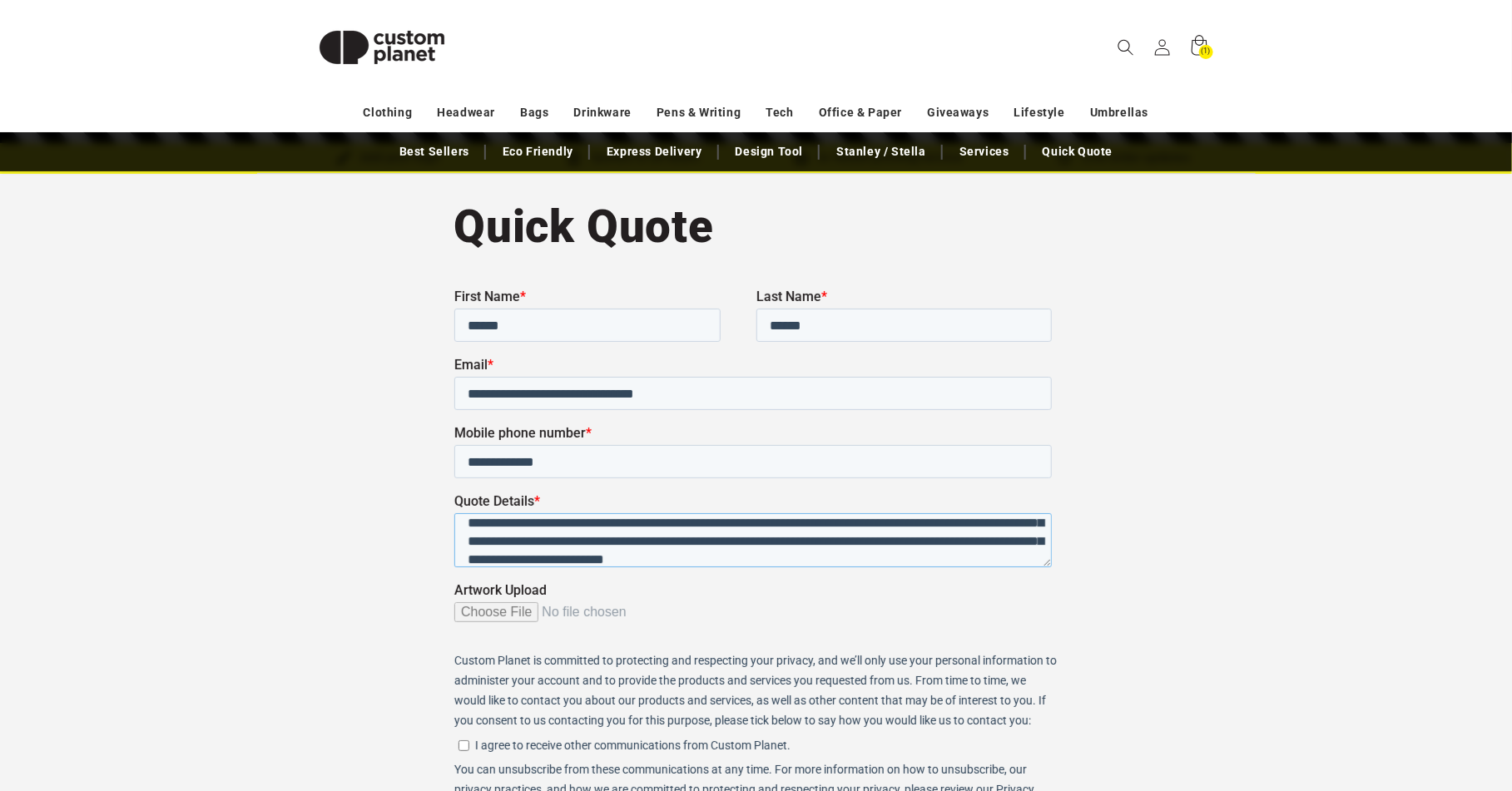 scroll, scrollTop: 82, scrollLeft: 0, axis: vertical 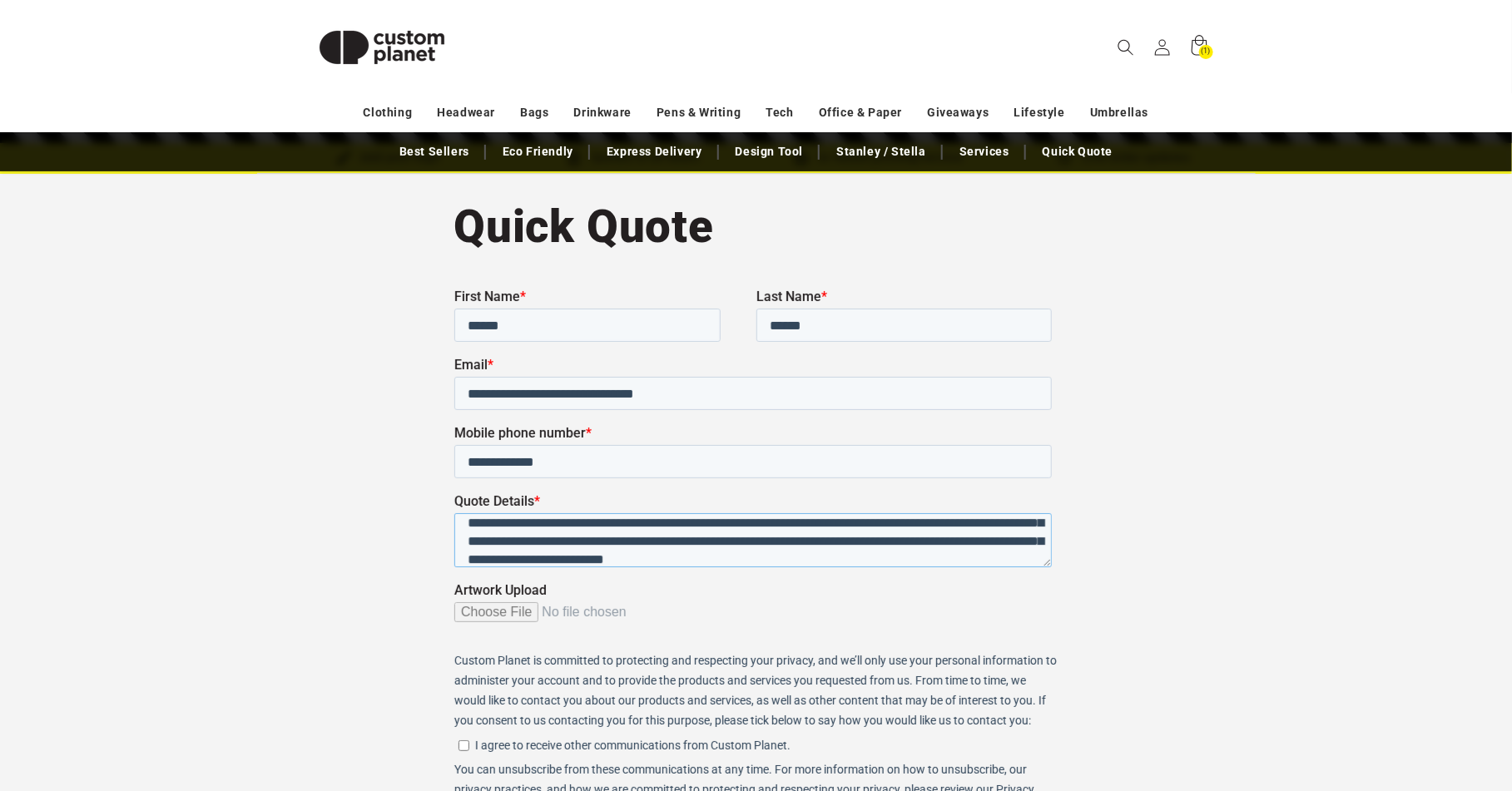 type on "**********" 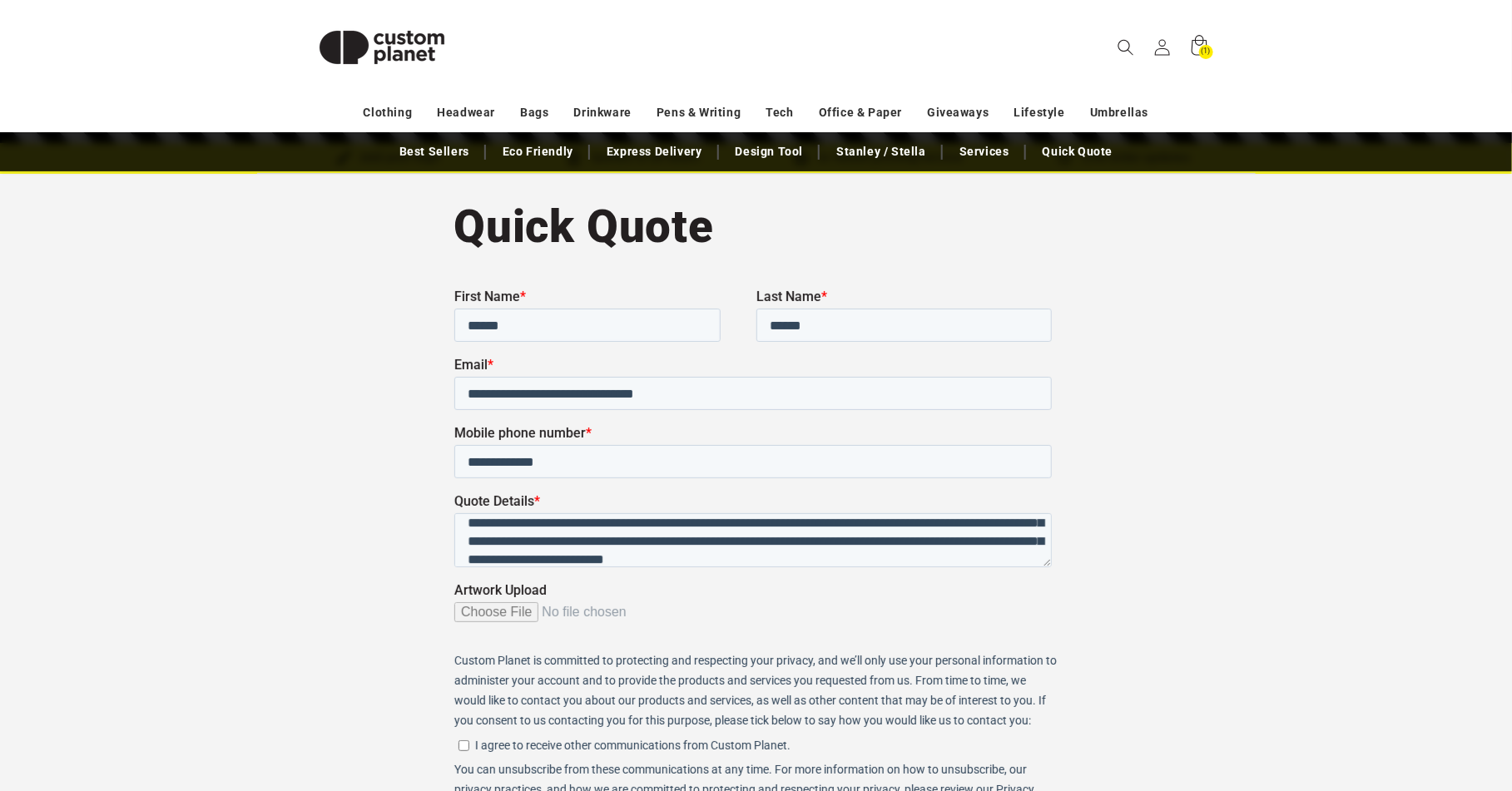 click on "Quick Quote" at bounding box center (756, 567) 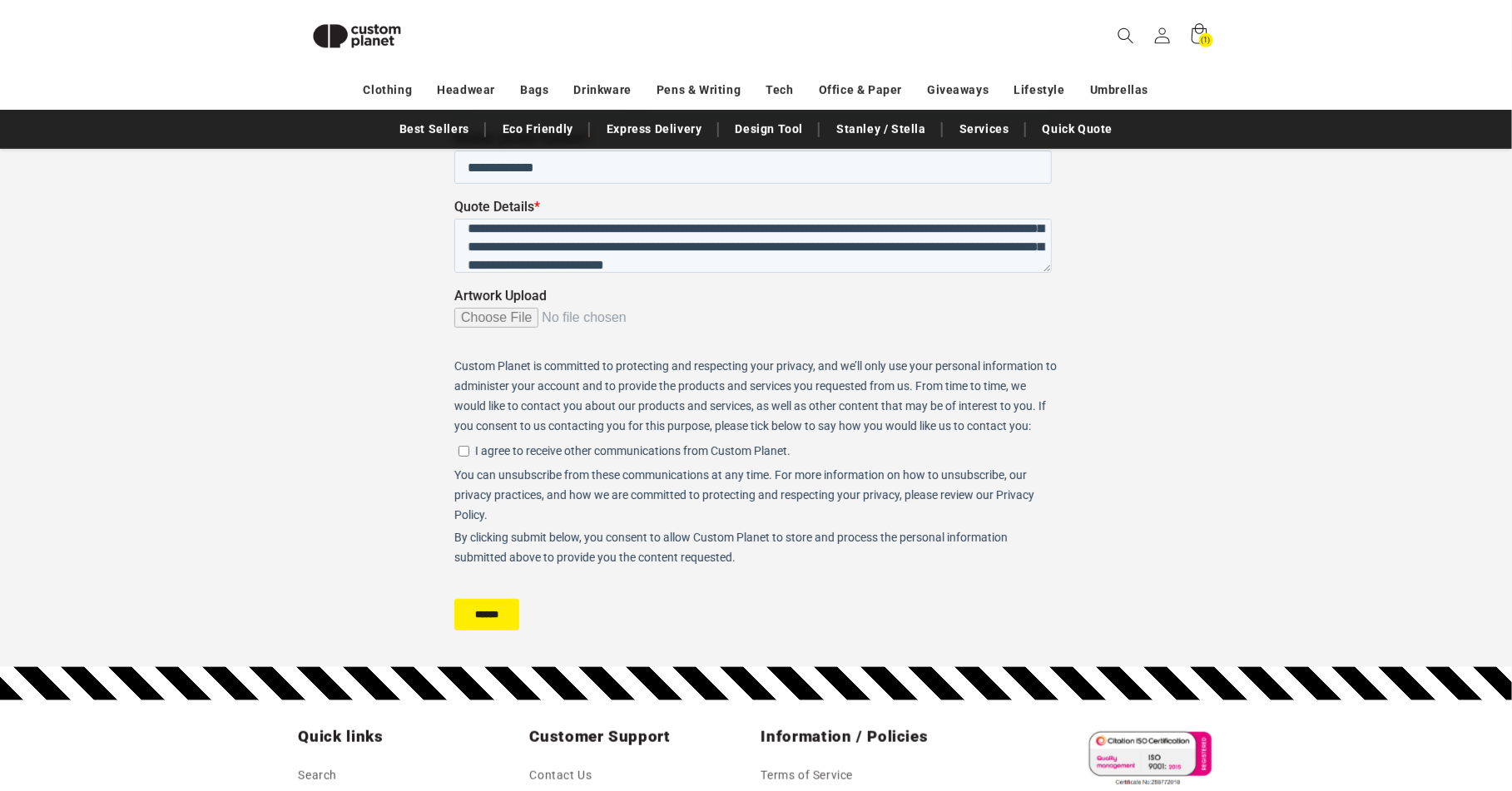 scroll, scrollTop: 349, scrollLeft: 0, axis: vertical 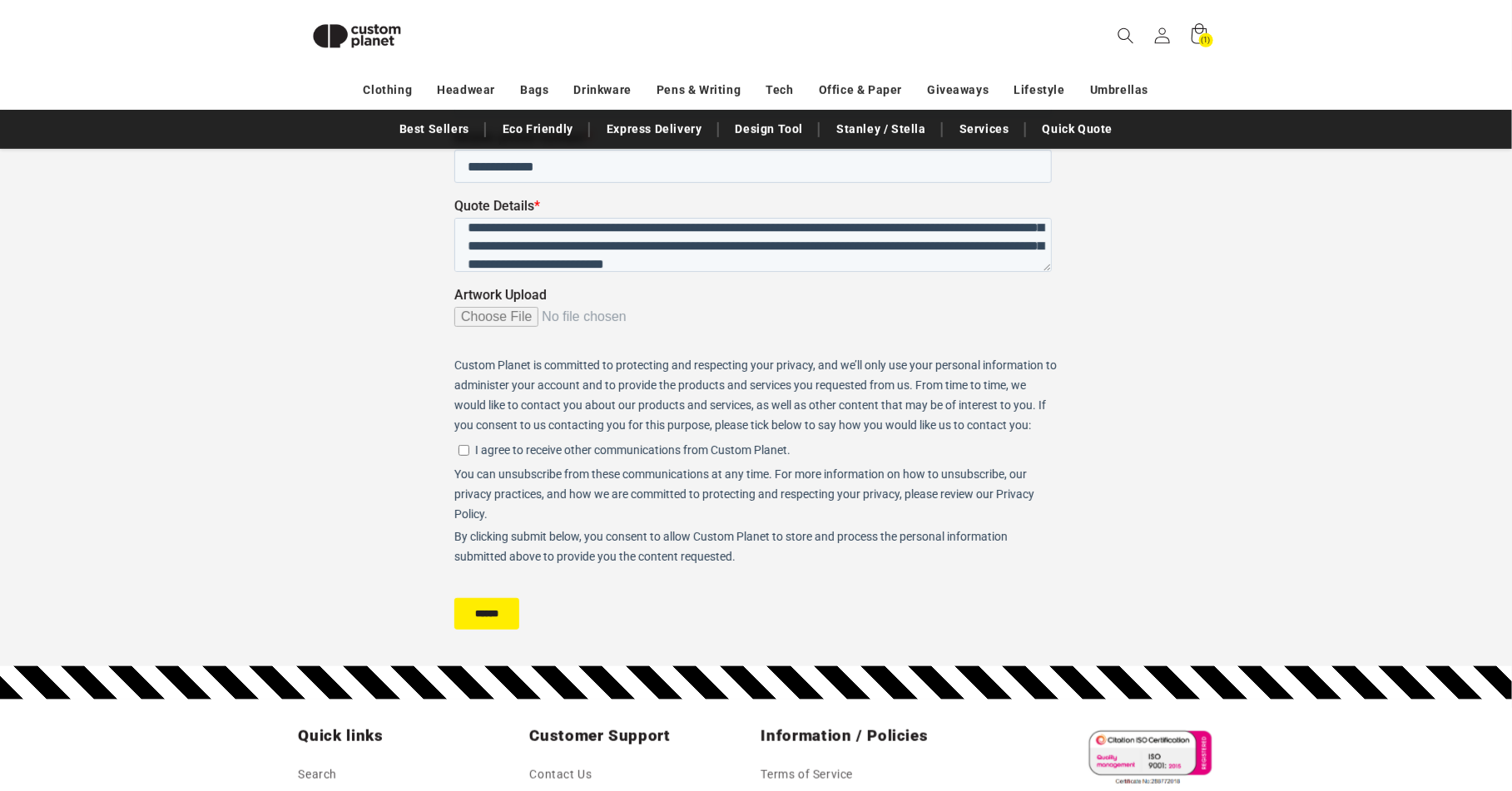 click on "******" at bounding box center (486, 614) 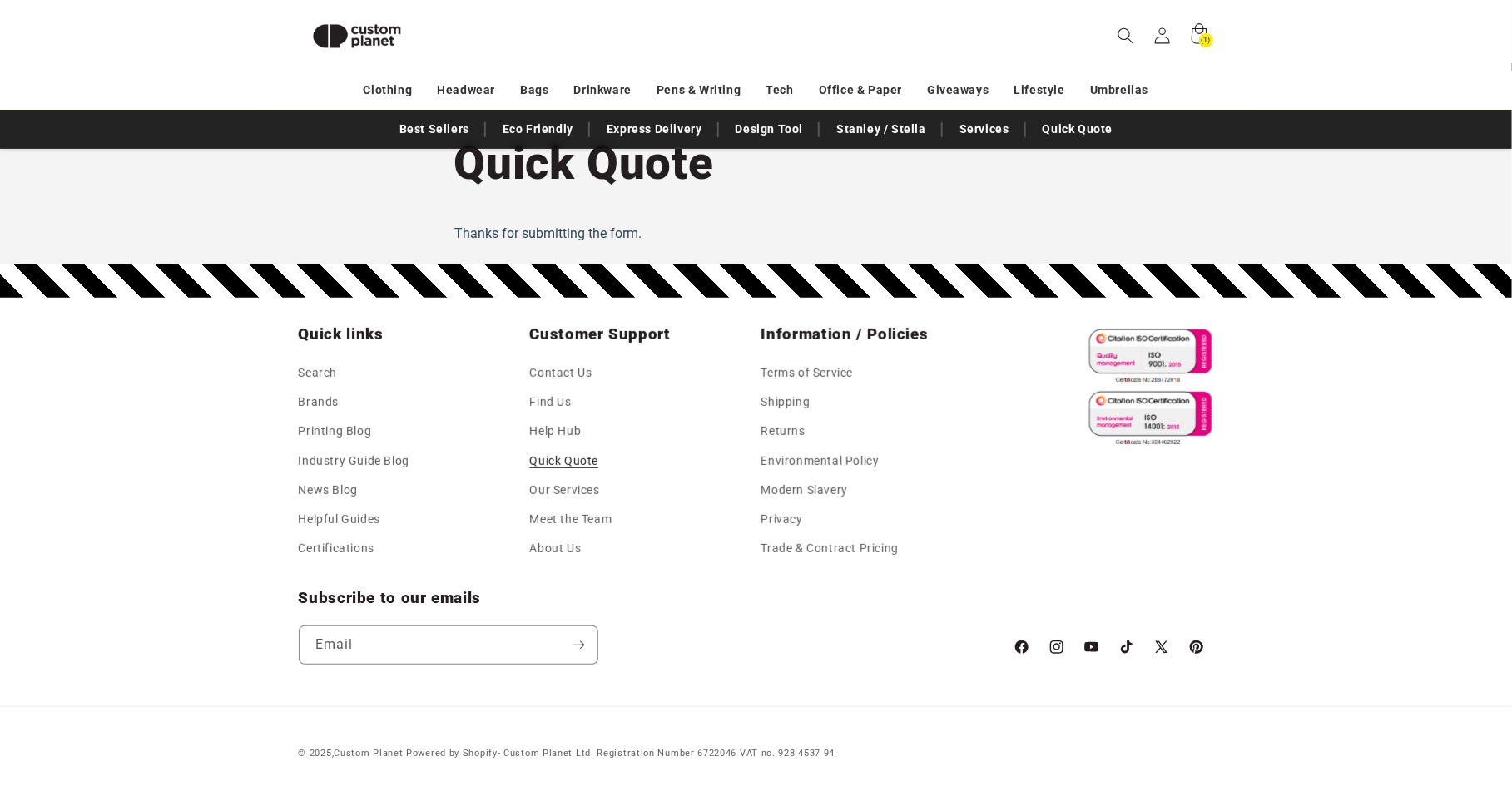 click on "Quick Quote" at bounding box center (756, 187) 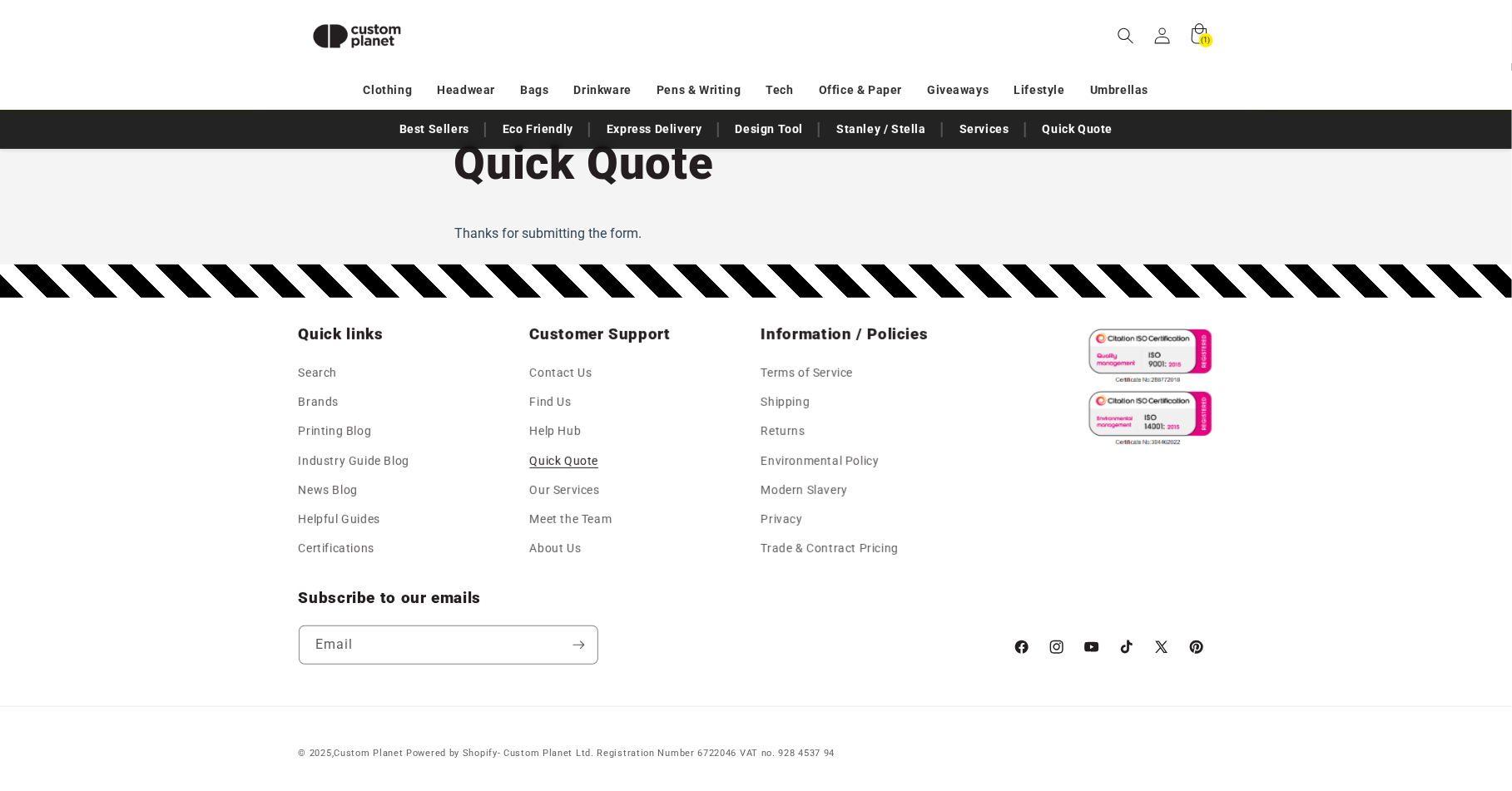 click at bounding box center [357, 36] 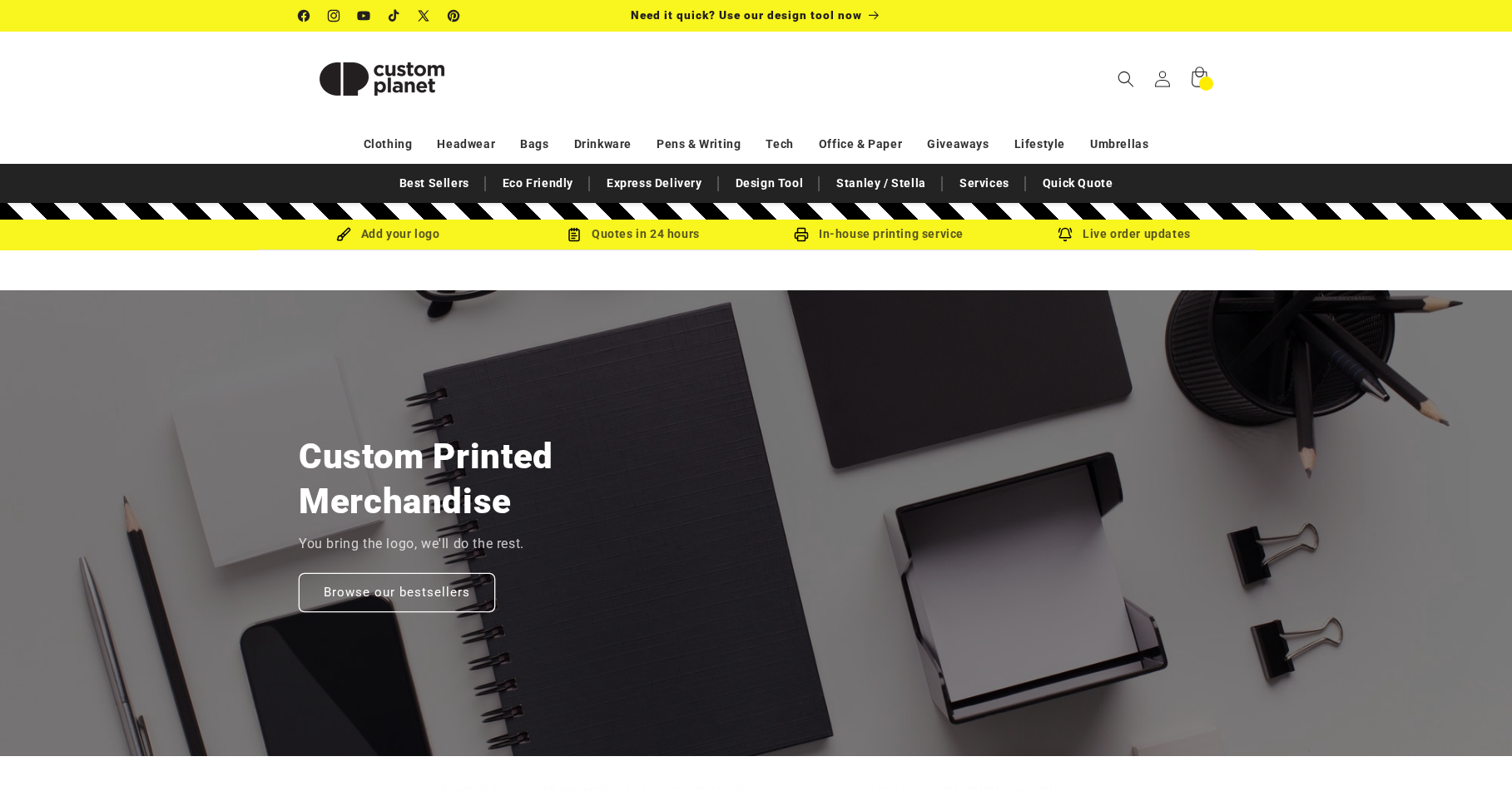 scroll, scrollTop: 0, scrollLeft: 0, axis: both 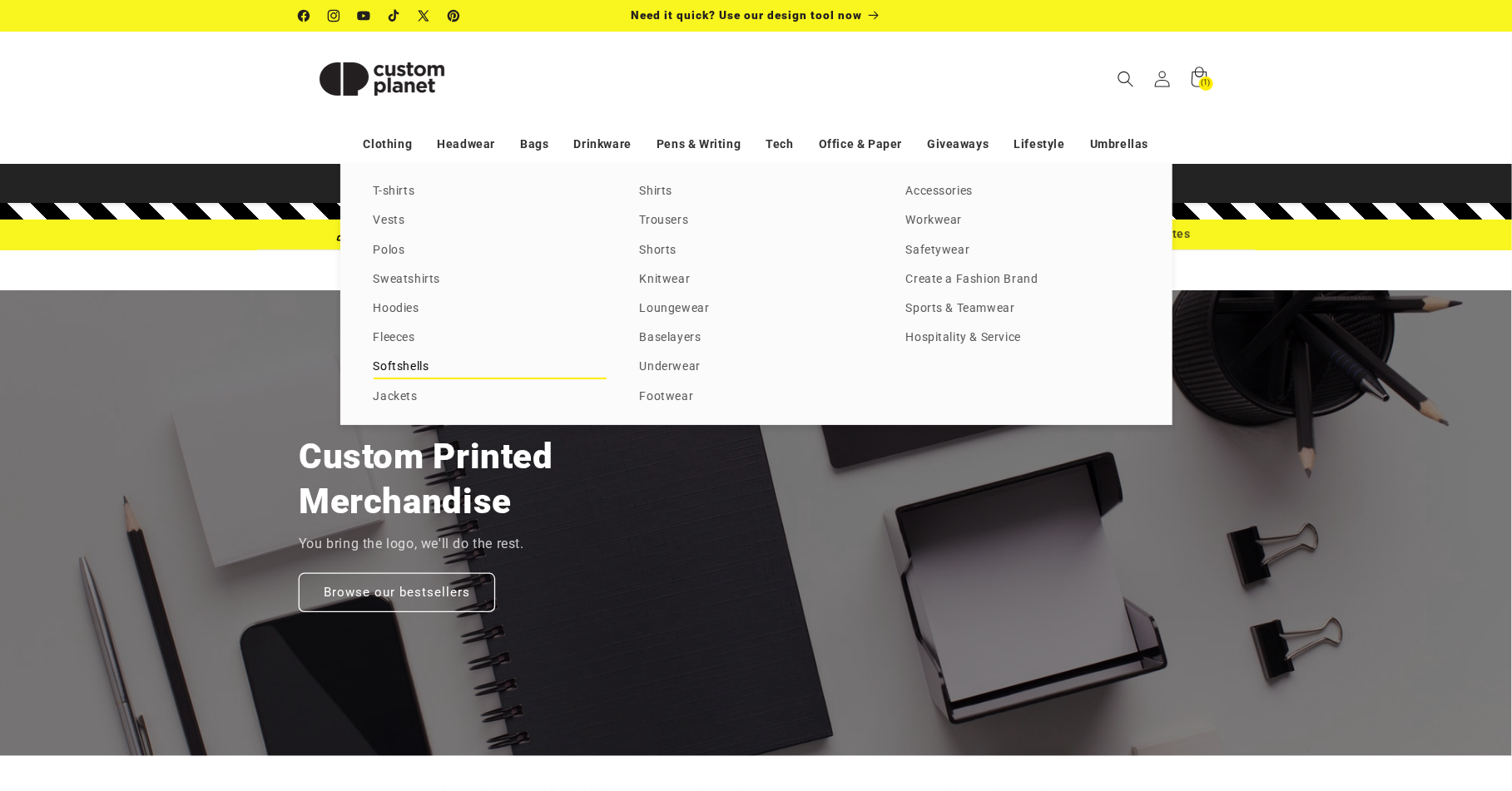 click on "Softshells" at bounding box center [490, 367] 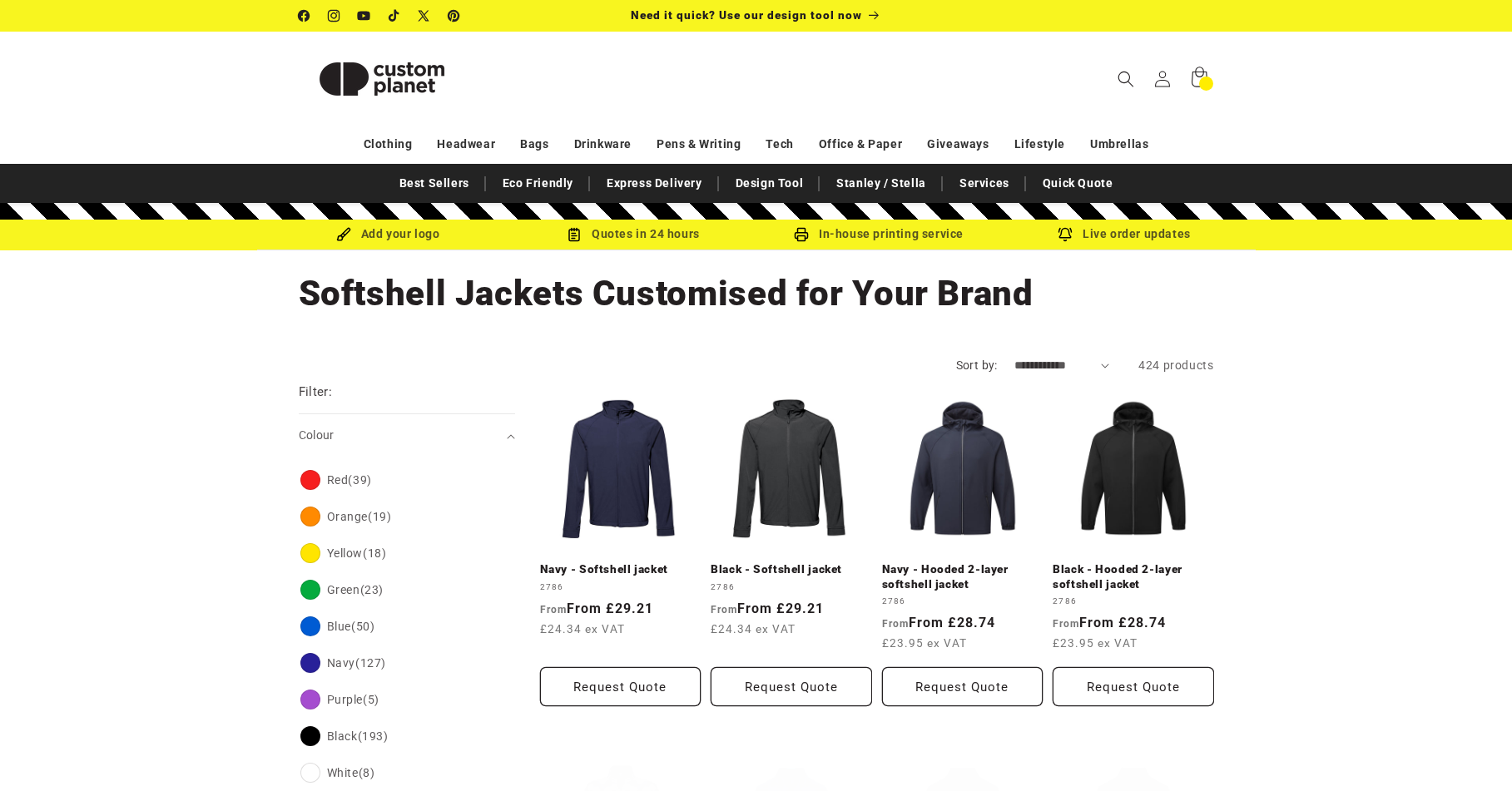 scroll, scrollTop: 0, scrollLeft: 0, axis: both 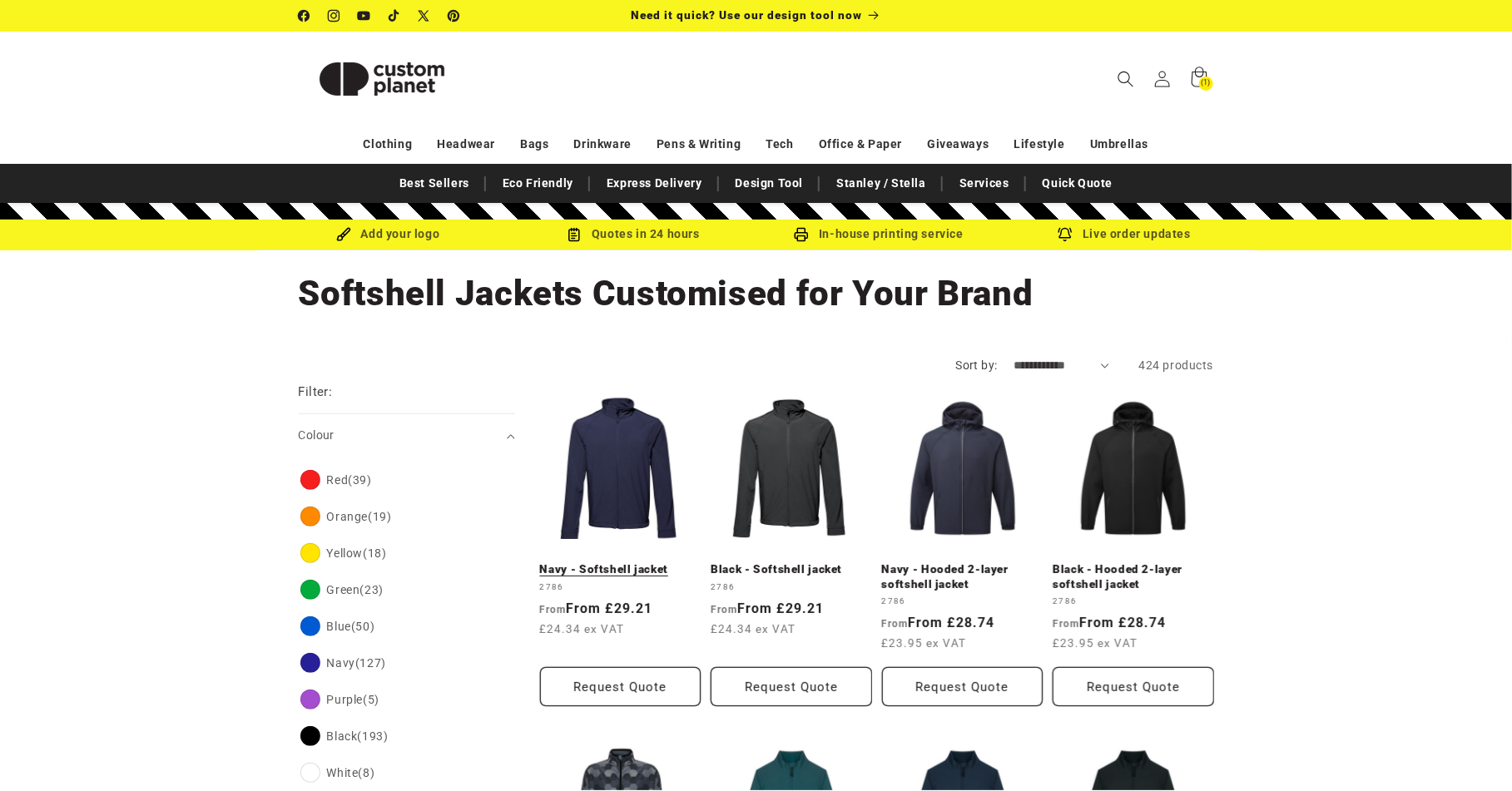 click on "Navy - Softshell jacket" at bounding box center (621, 570) 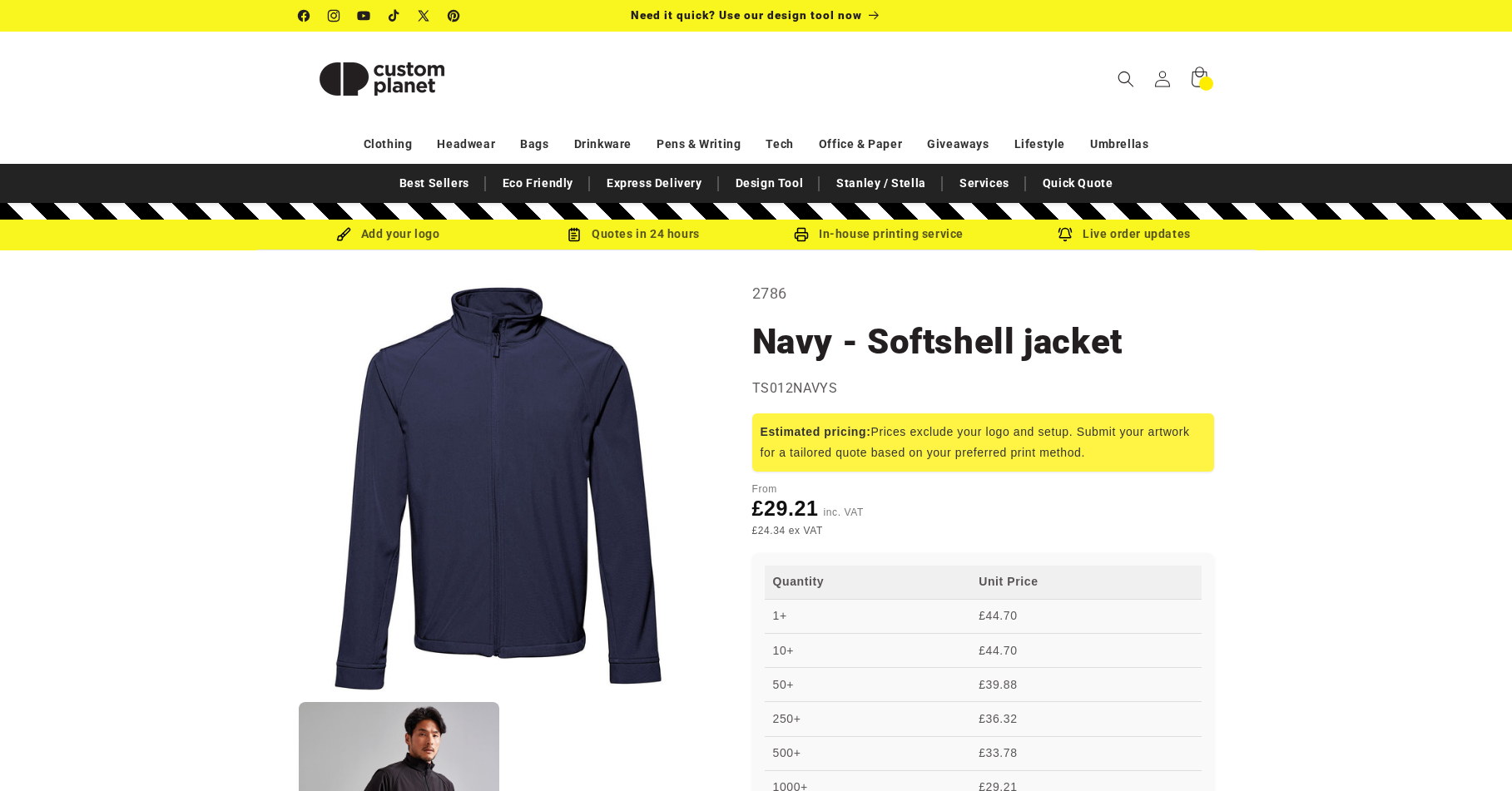 scroll, scrollTop: 0, scrollLeft: 0, axis: both 